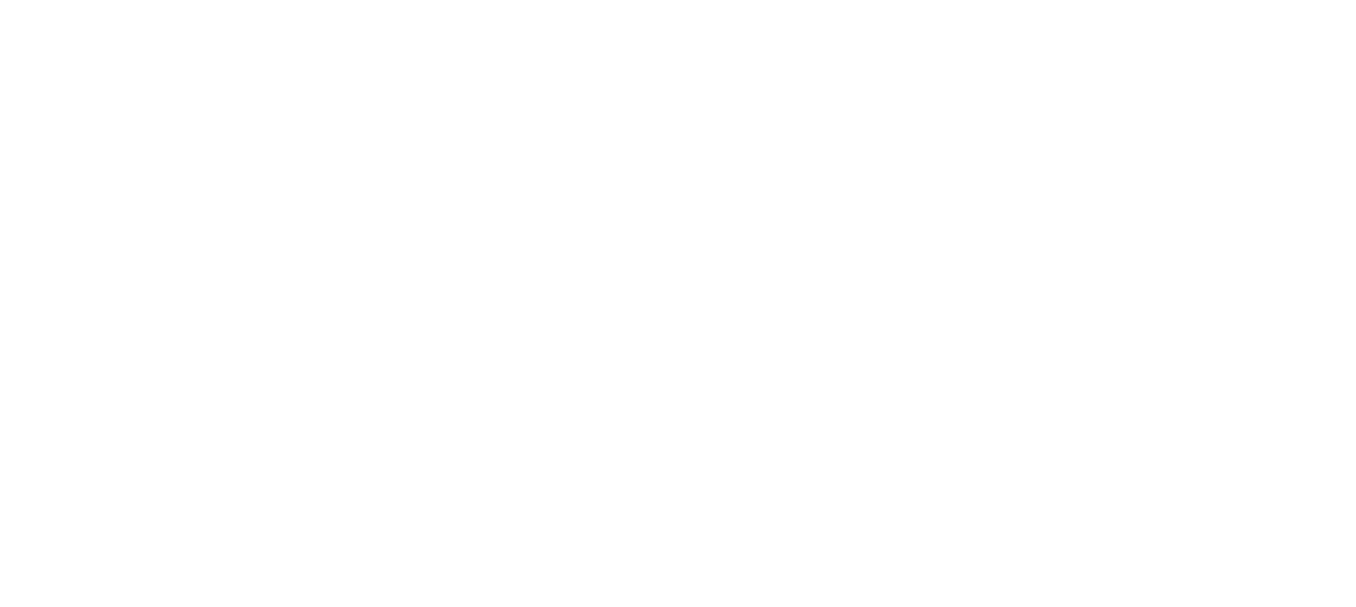 scroll, scrollTop: 0, scrollLeft: 0, axis: both 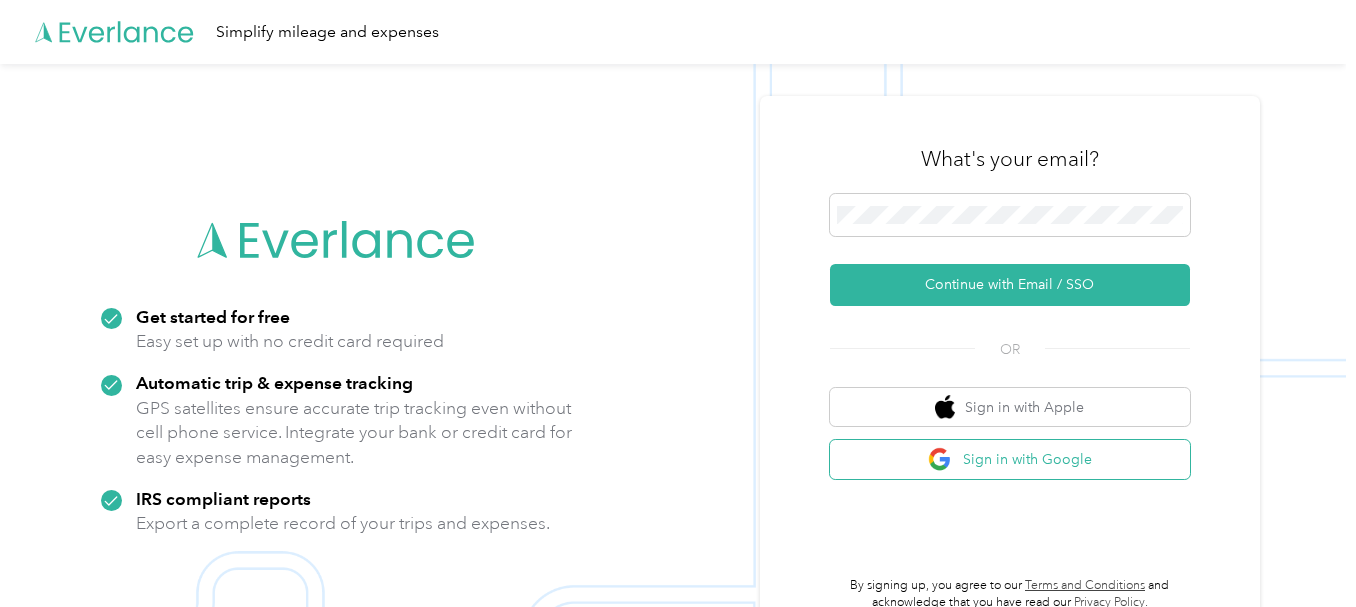 click on "Sign in with Google" at bounding box center [1010, 459] 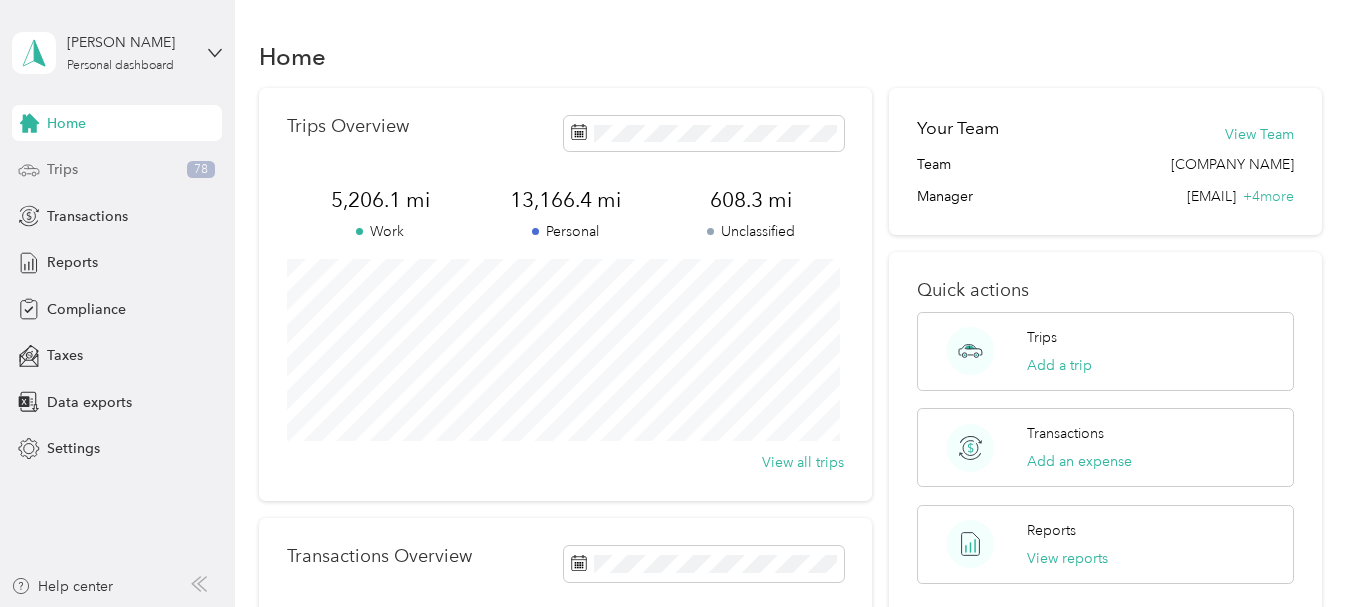 click on "Trips" at bounding box center (62, 169) 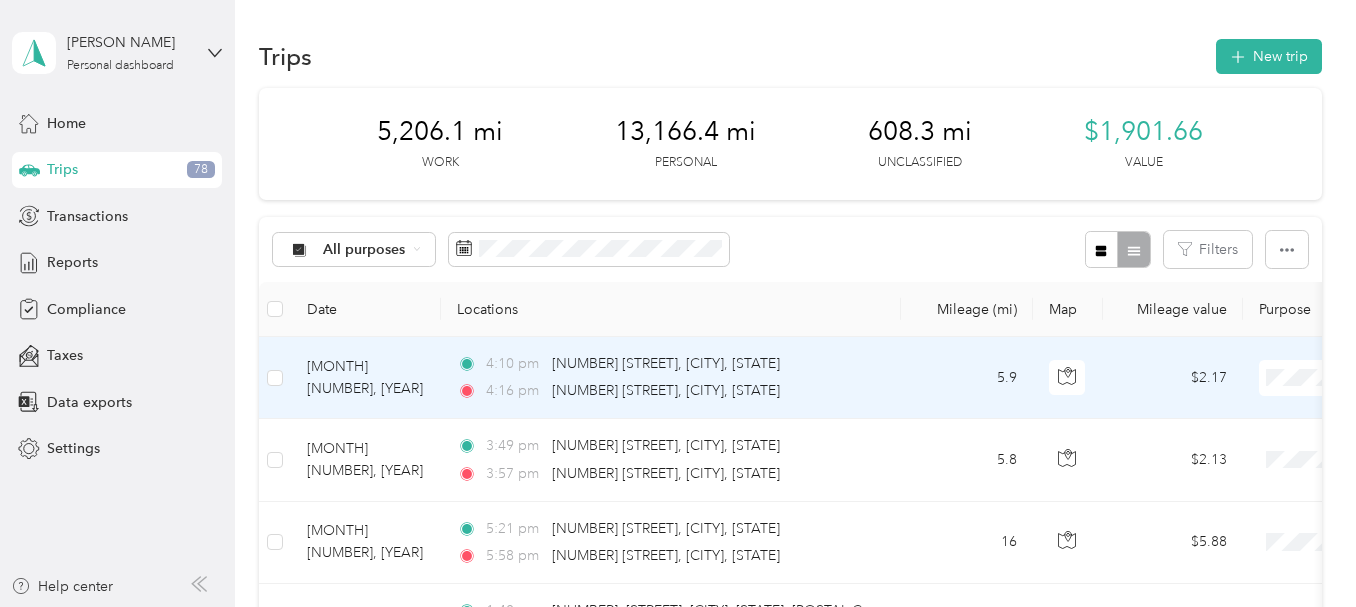 click on "Personal" at bounding box center [1250, 450] 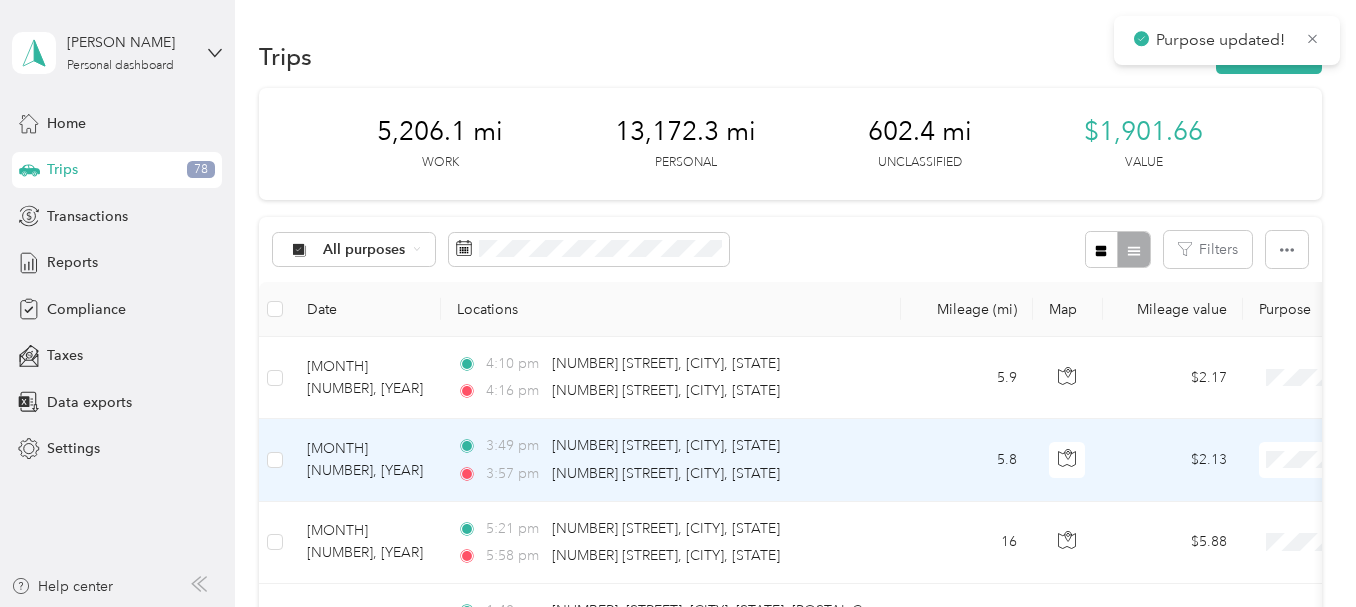 click on "Personal" at bounding box center (1250, 526) 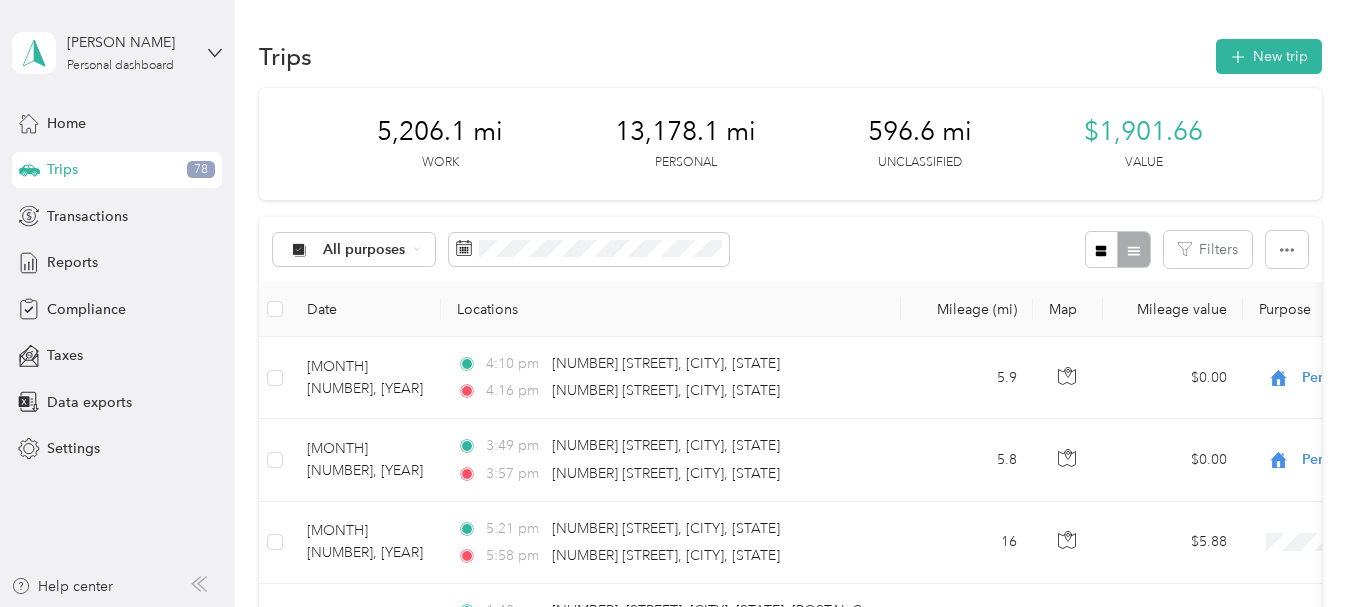 scroll, scrollTop: 531, scrollLeft: 0, axis: vertical 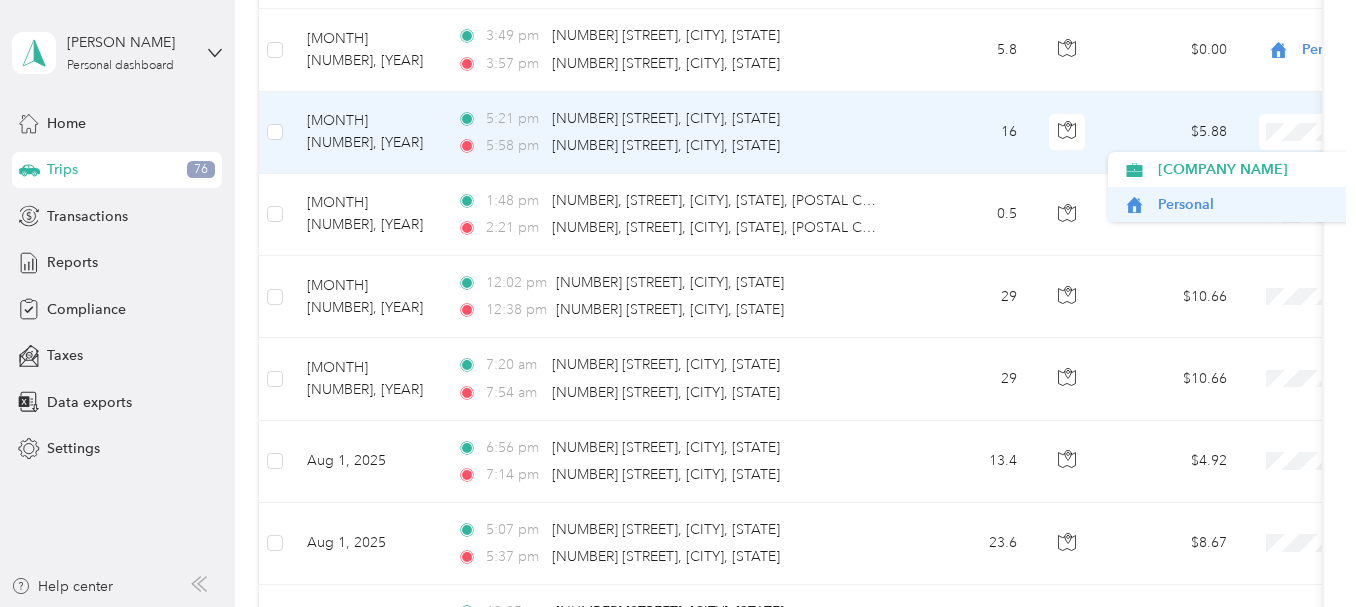 click on "Personal" at bounding box center [1250, 204] 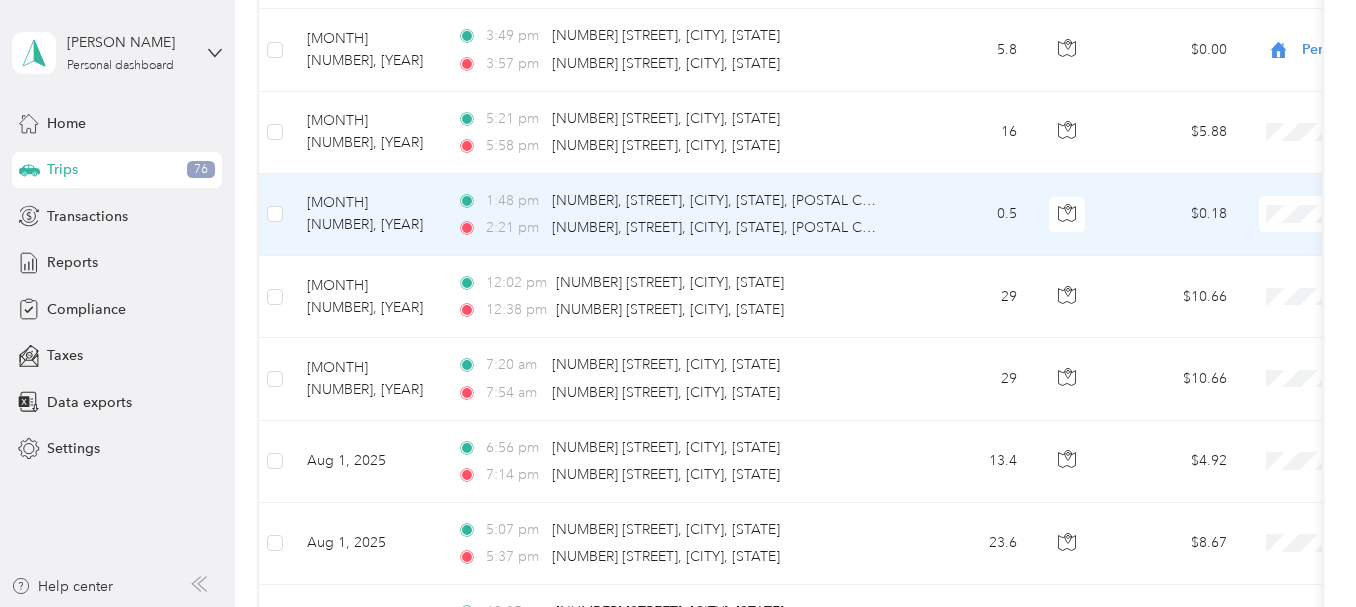click at bounding box center [1383, 214] 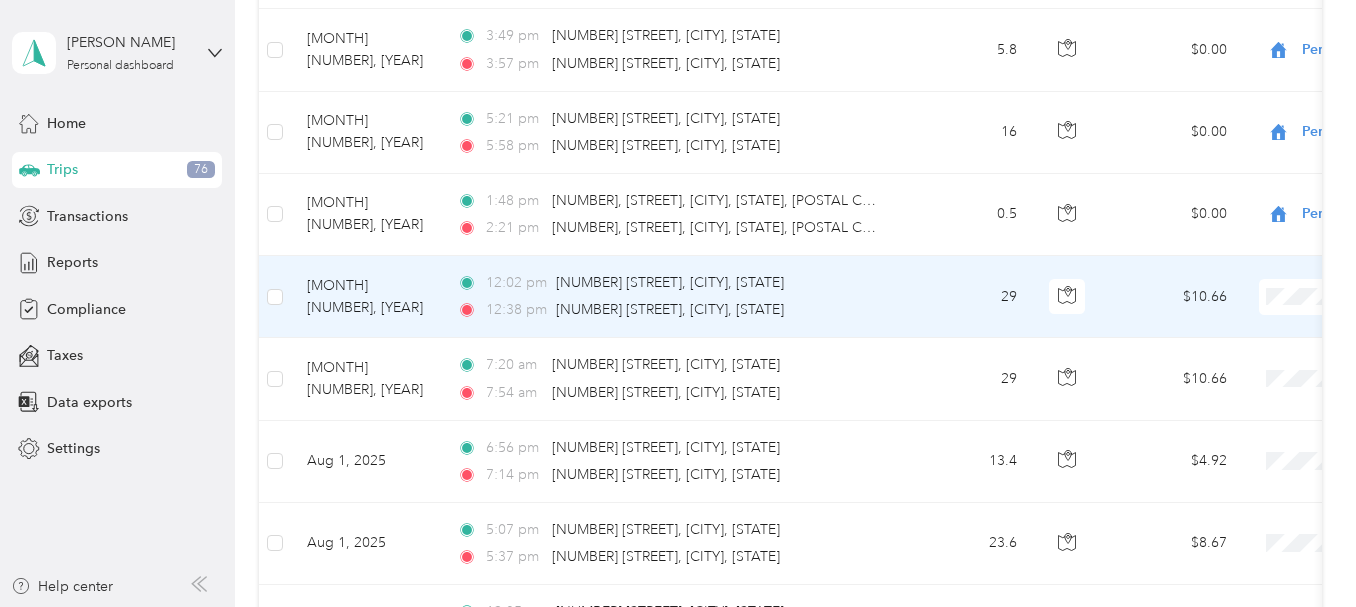 click on "[COMPANY NAME]" at bounding box center [1250, 334] 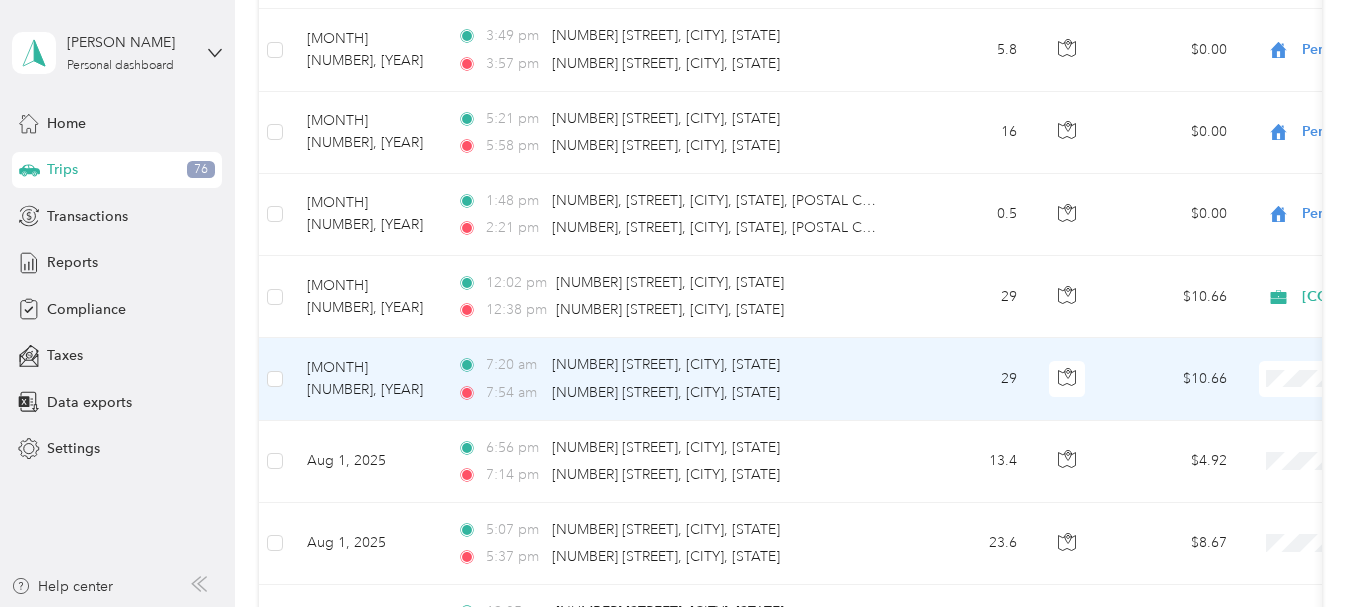 click on "[COMPANY NAME]" at bounding box center (1250, 407) 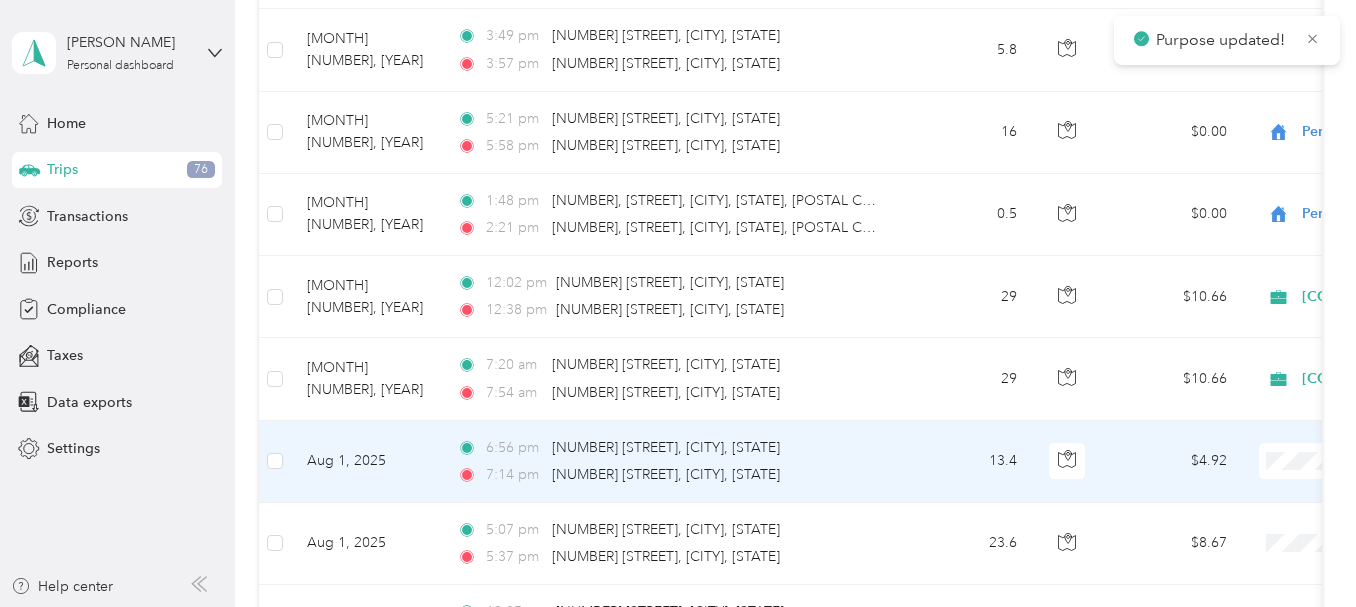 click on "Personal" at bounding box center (1250, 529) 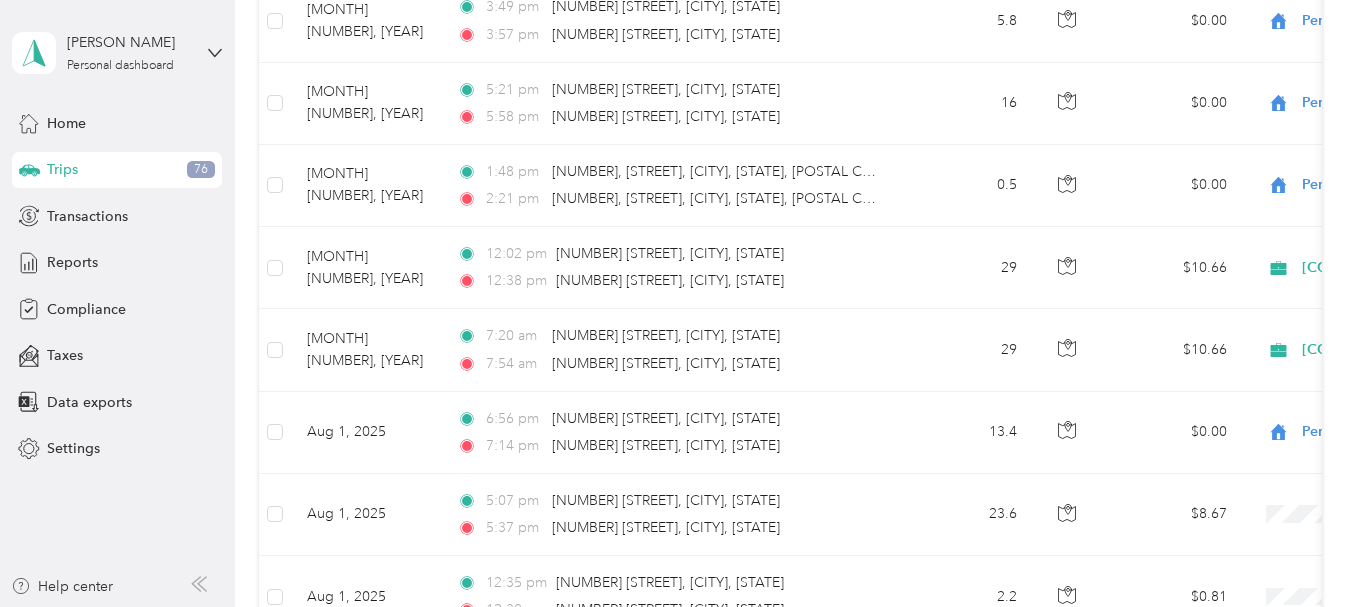 scroll, scrollTop: 444, scrollLeft: 0, axis: vertical 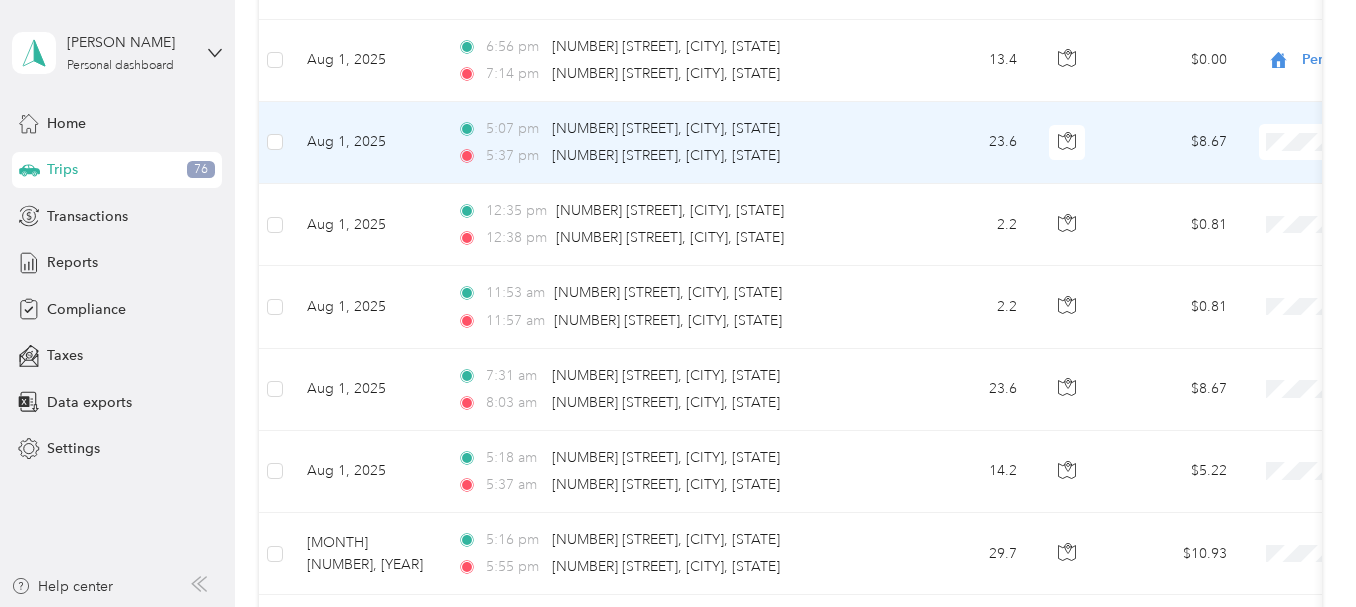 click on "Personal" at bounding box center (1250, 212) 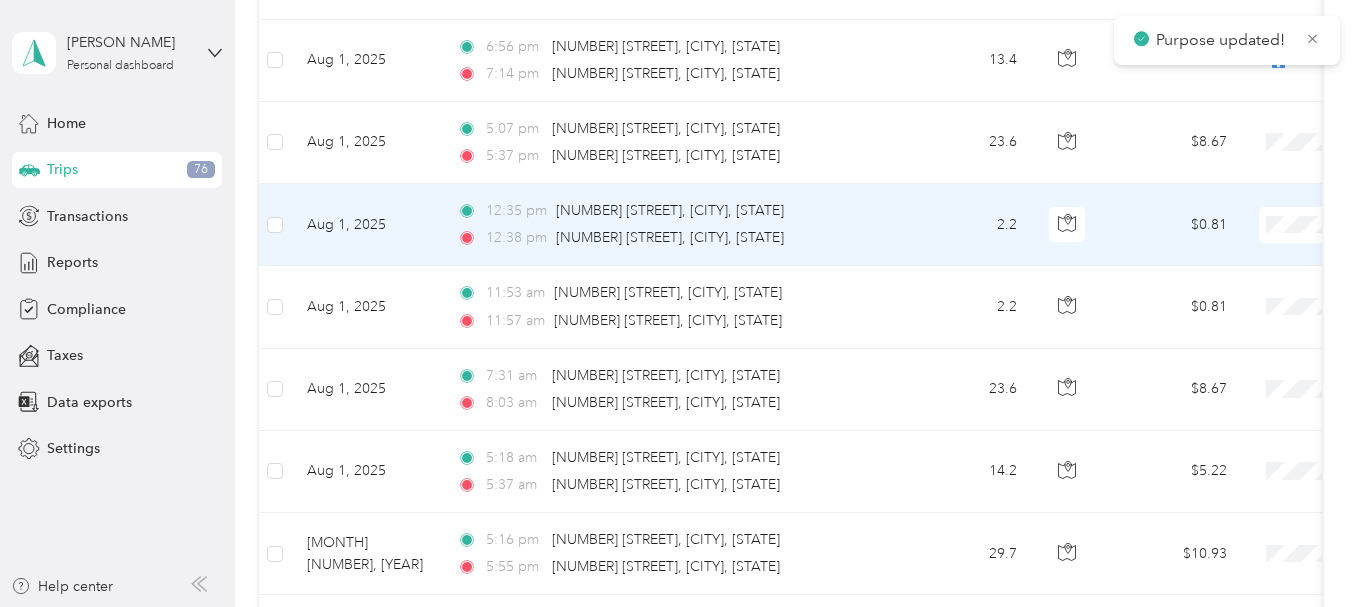 click on "[COMPANY NAME]" at bounding box center (1250, 251) 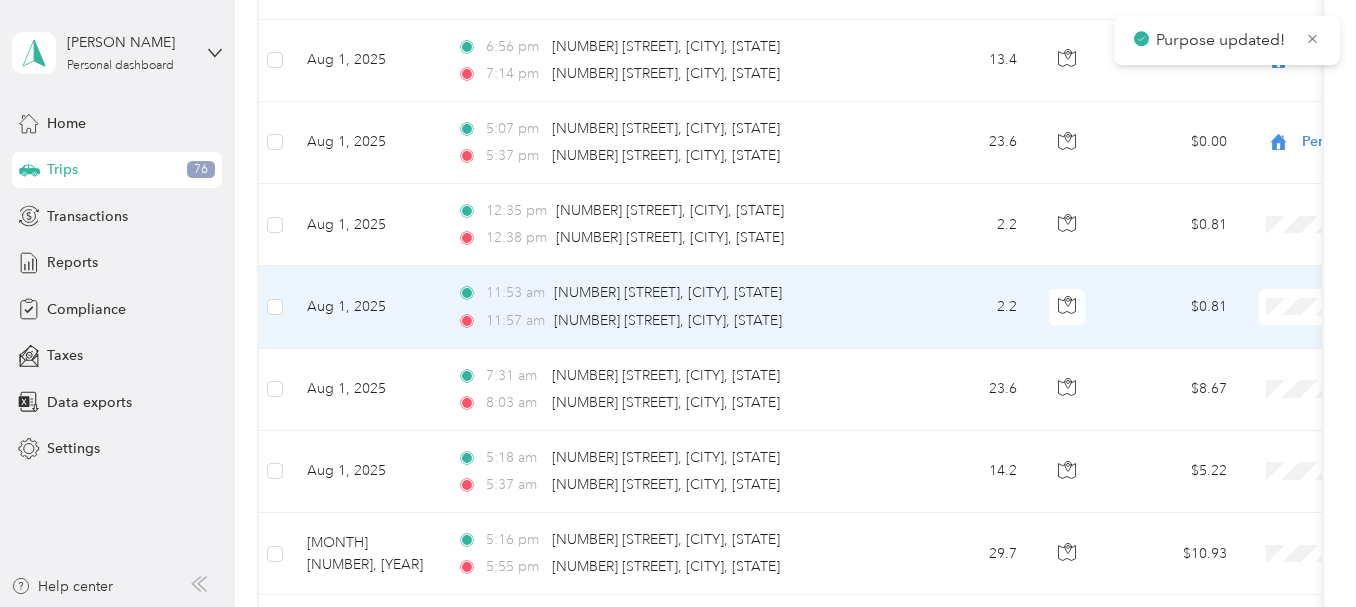 click on "[COMPANY NAME]" at bounding box center [1250, 340] 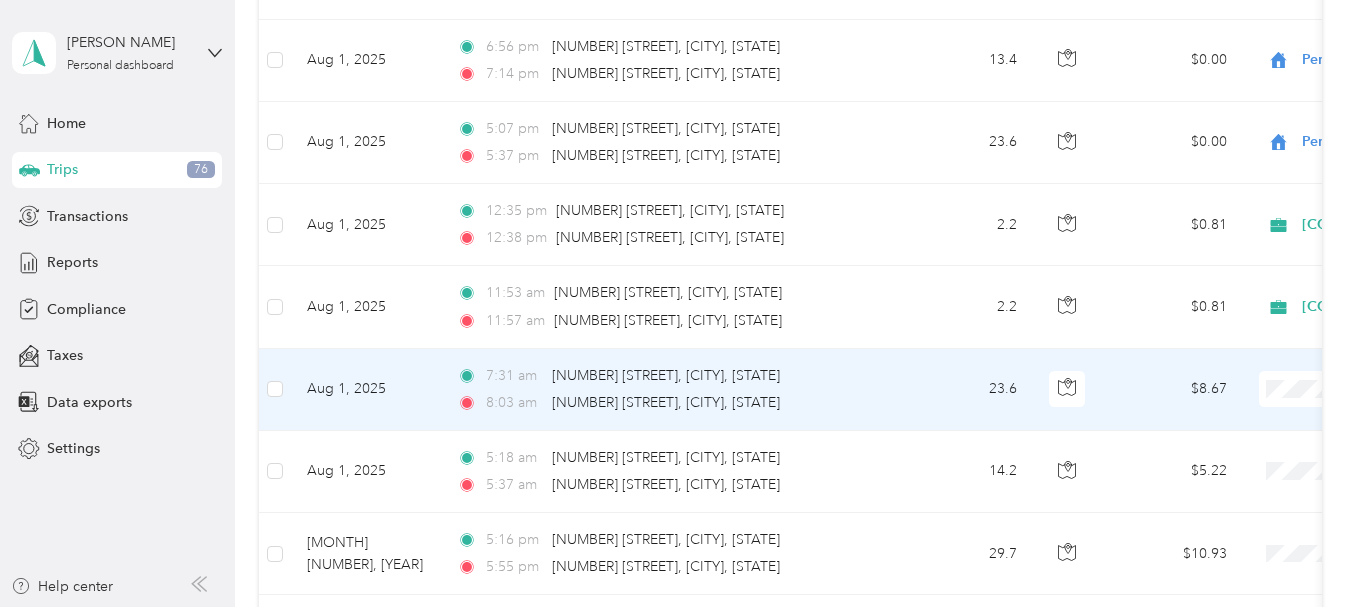 click on "Personal" at bounding box center (1232, 459) 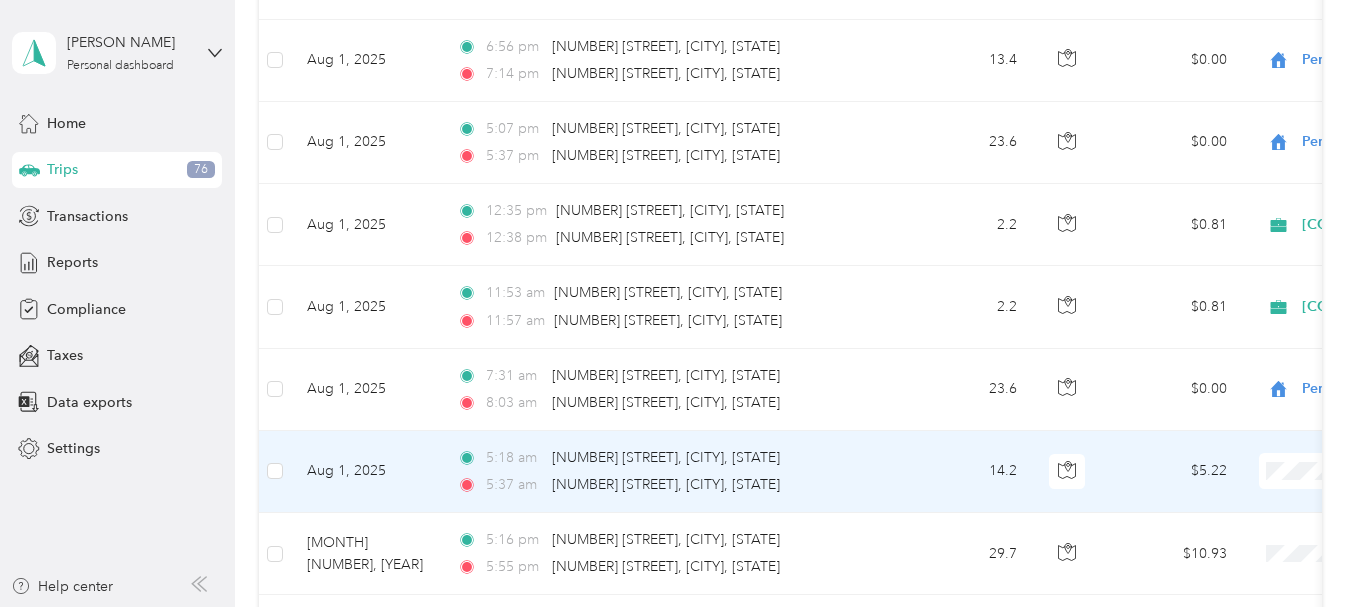 click on "Personal" at bounding box center [1250, 543] 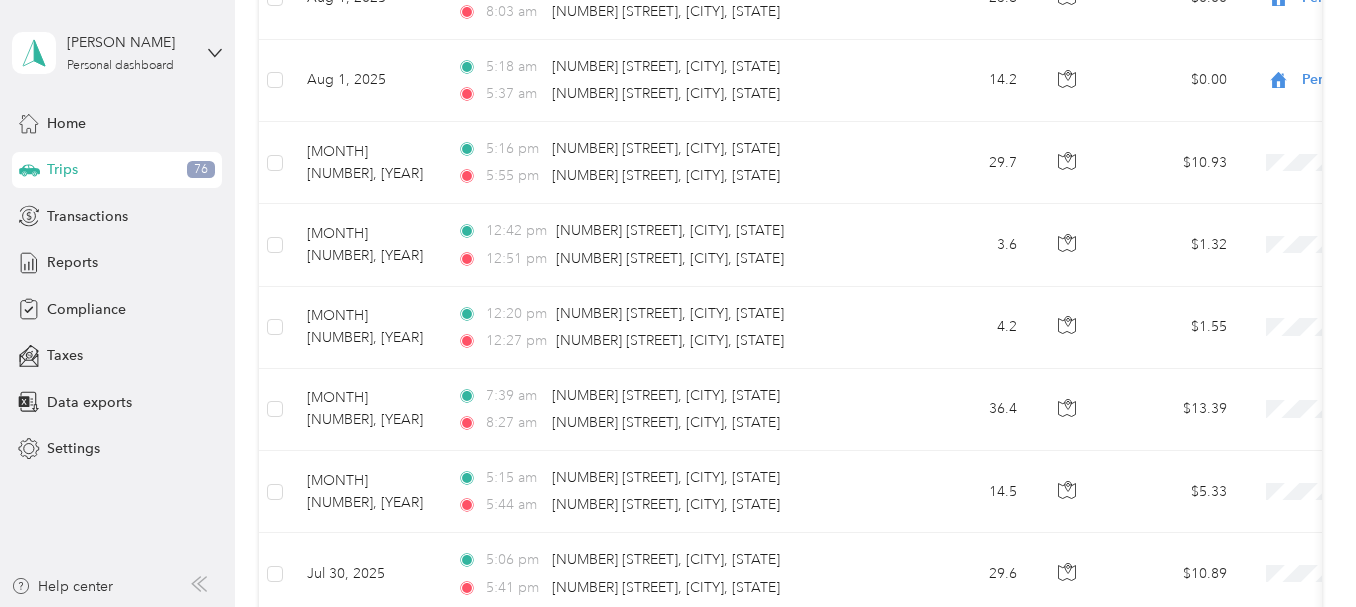 scroll, scrollTop: 1216, scrollLeft: 0, axis: vertical 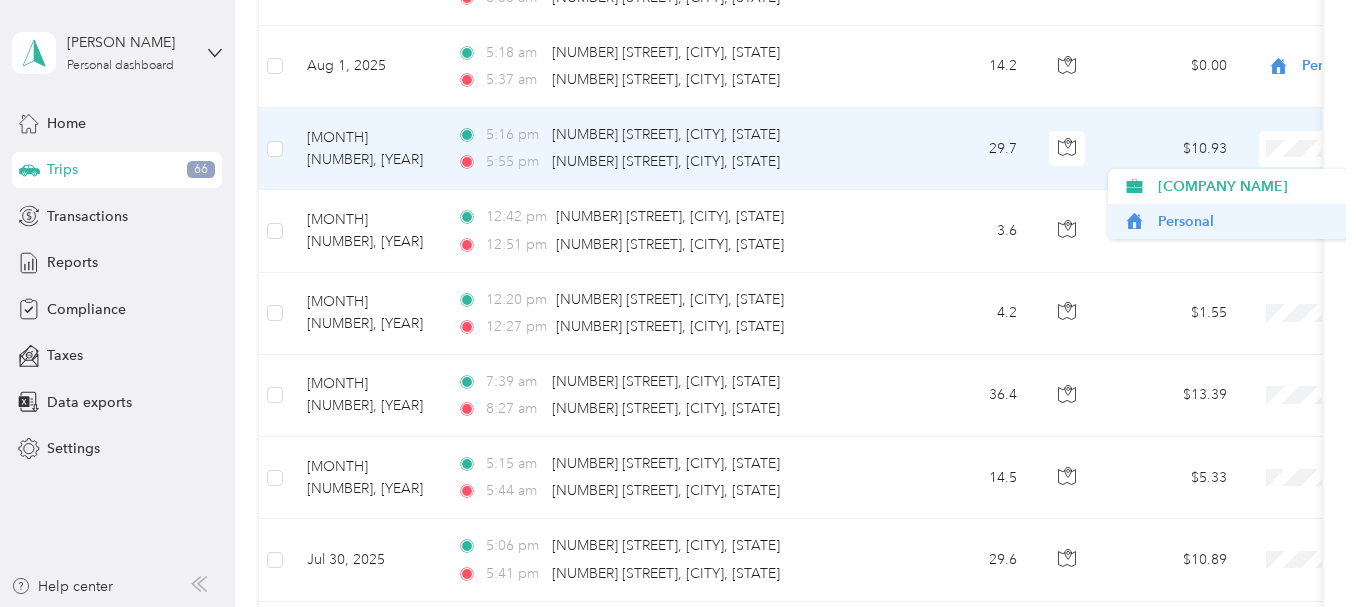click on "Personal" at bounding box center [1250, 221] 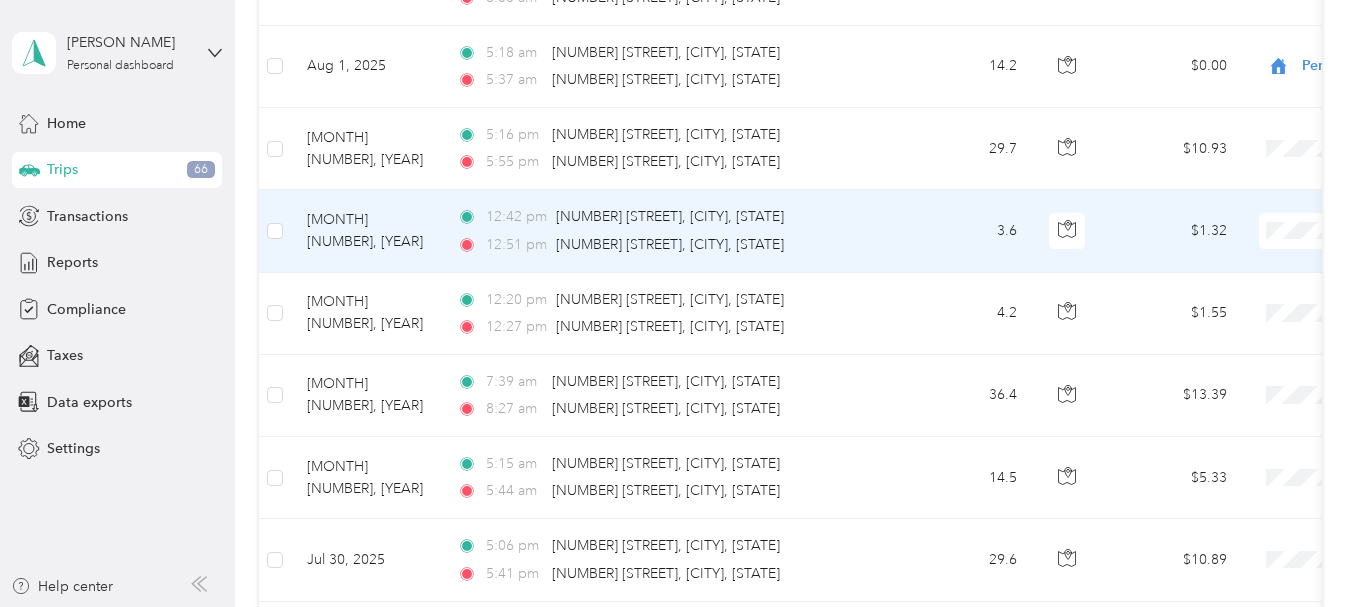 click on "[COMPANY NAME]" at bounding box center (1232, 262) 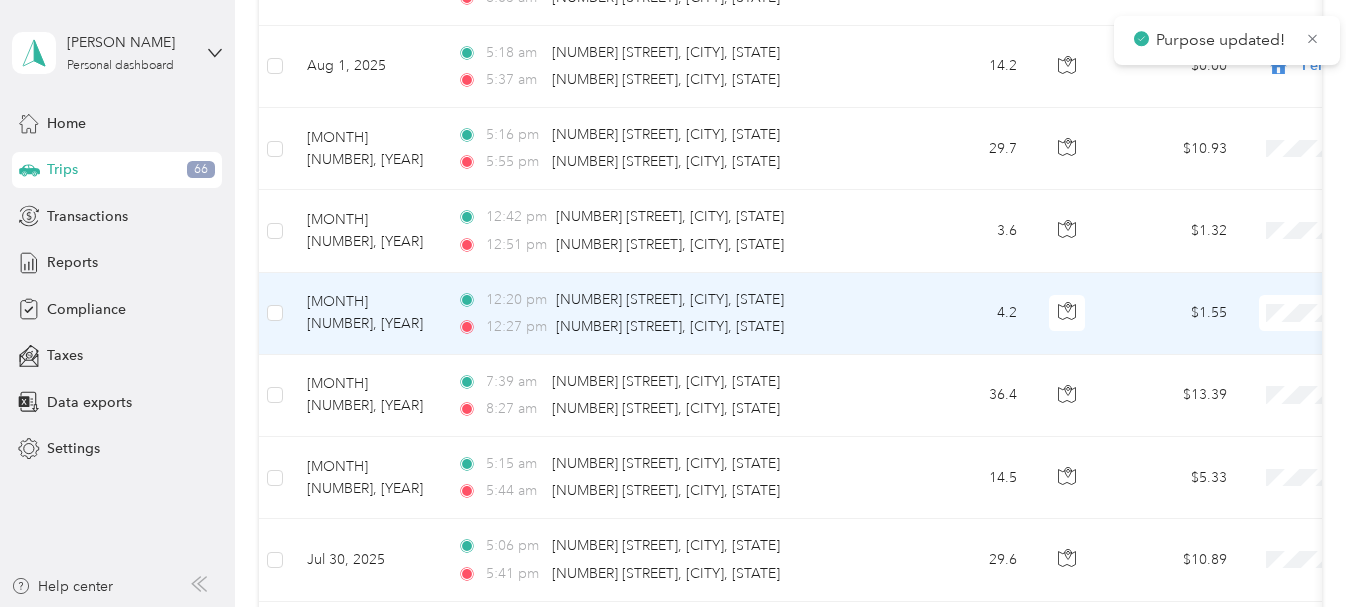 click on "[COMPANY NAME]" at bounding box center (1250, 350) 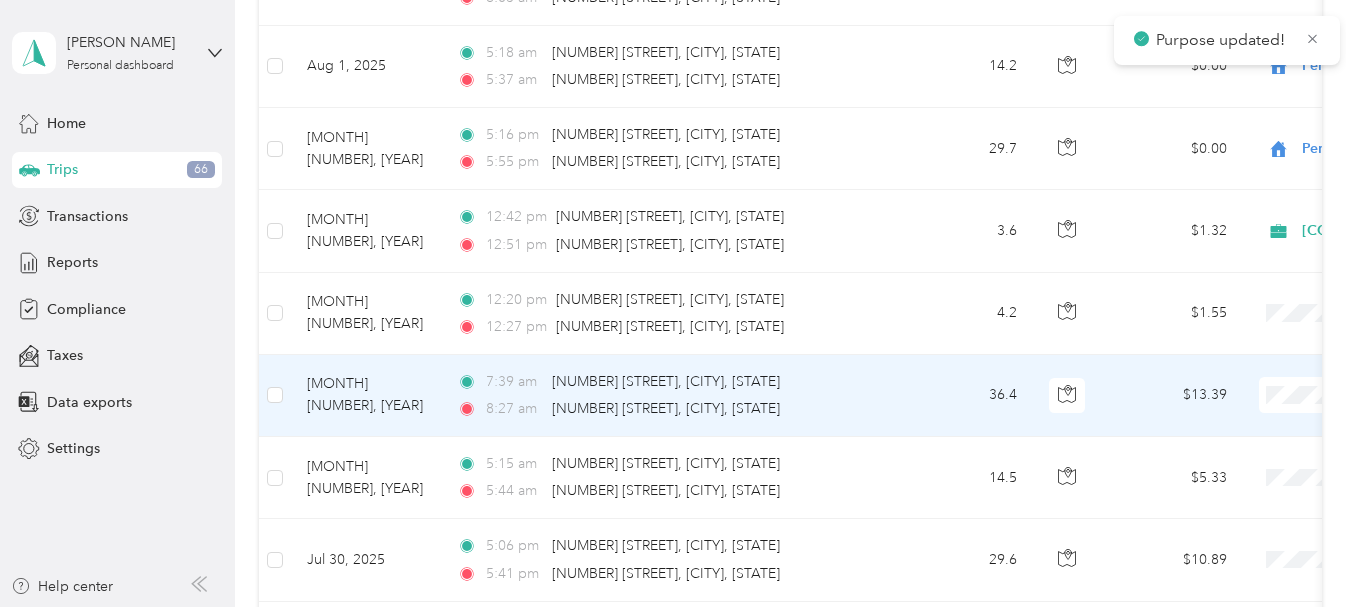 click on "Personal" at bounding box center [1232, 462] 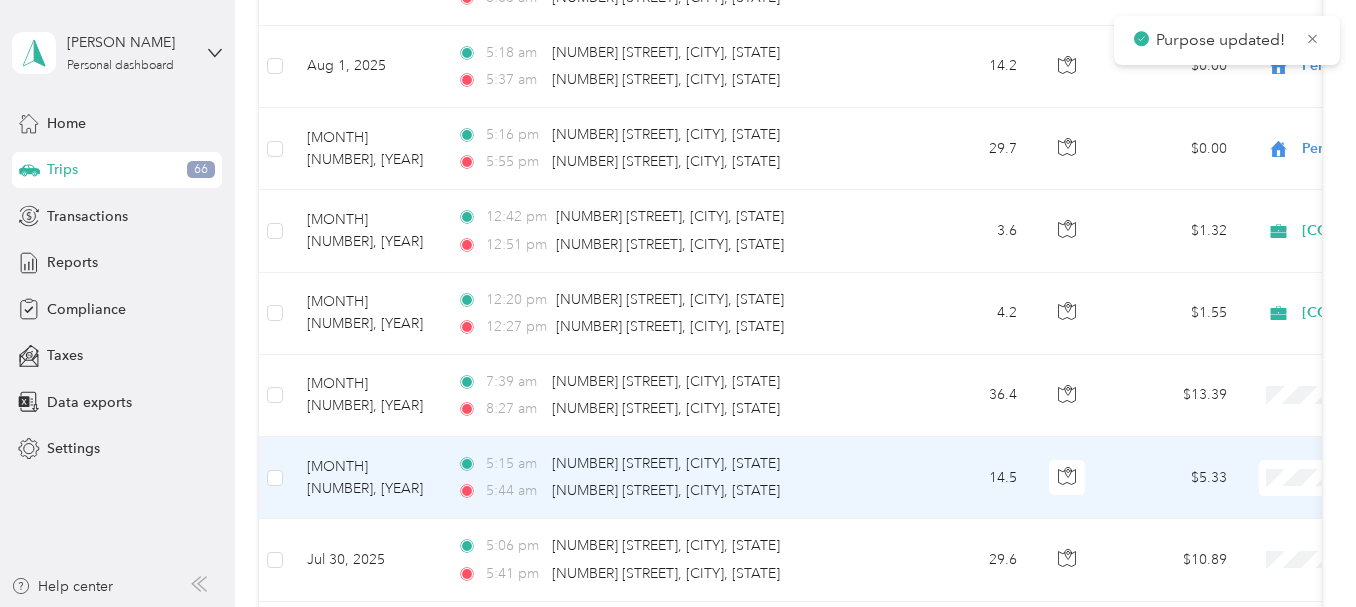 click on "Personal" at bounding box center [1250, 544] 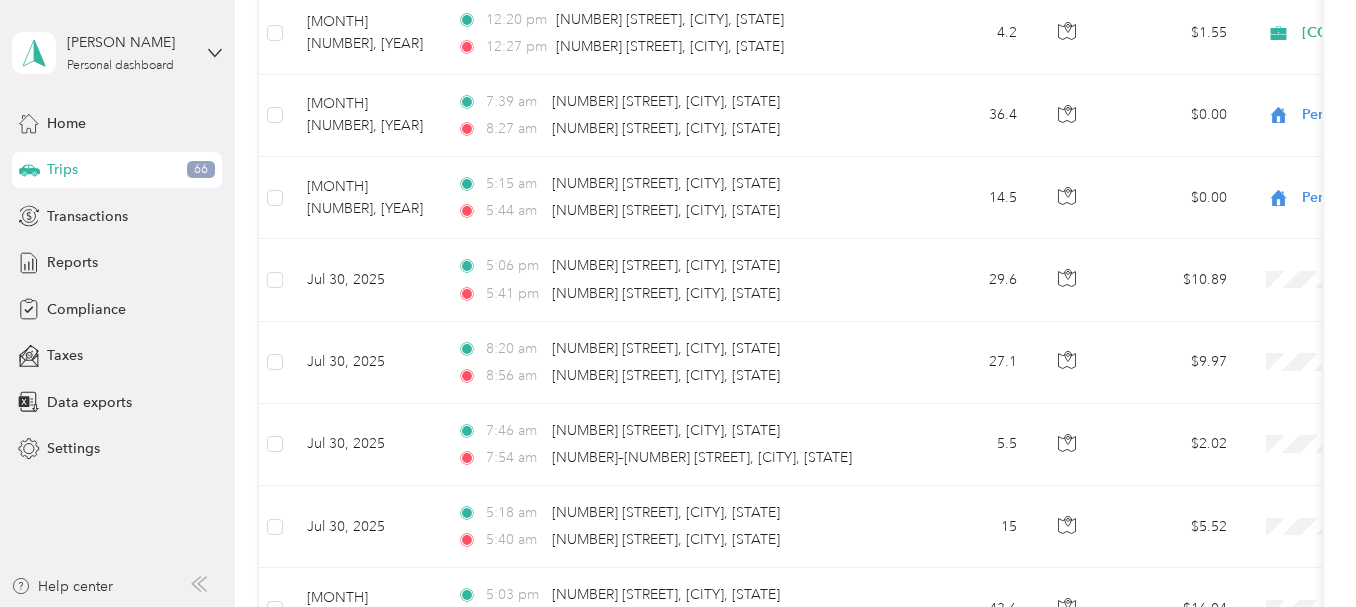 scroll, scrollTop: 1578, scrollLeft: 0, axis: vertical 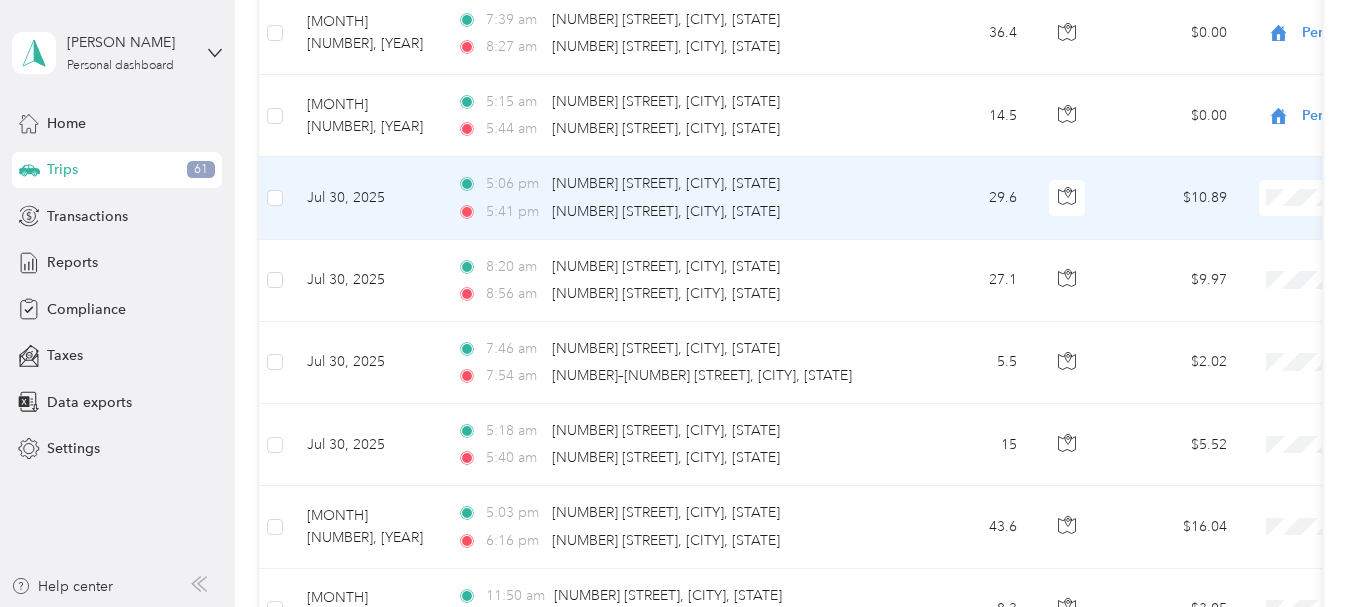 click on "Personal" at bounding box center [1250, 270] 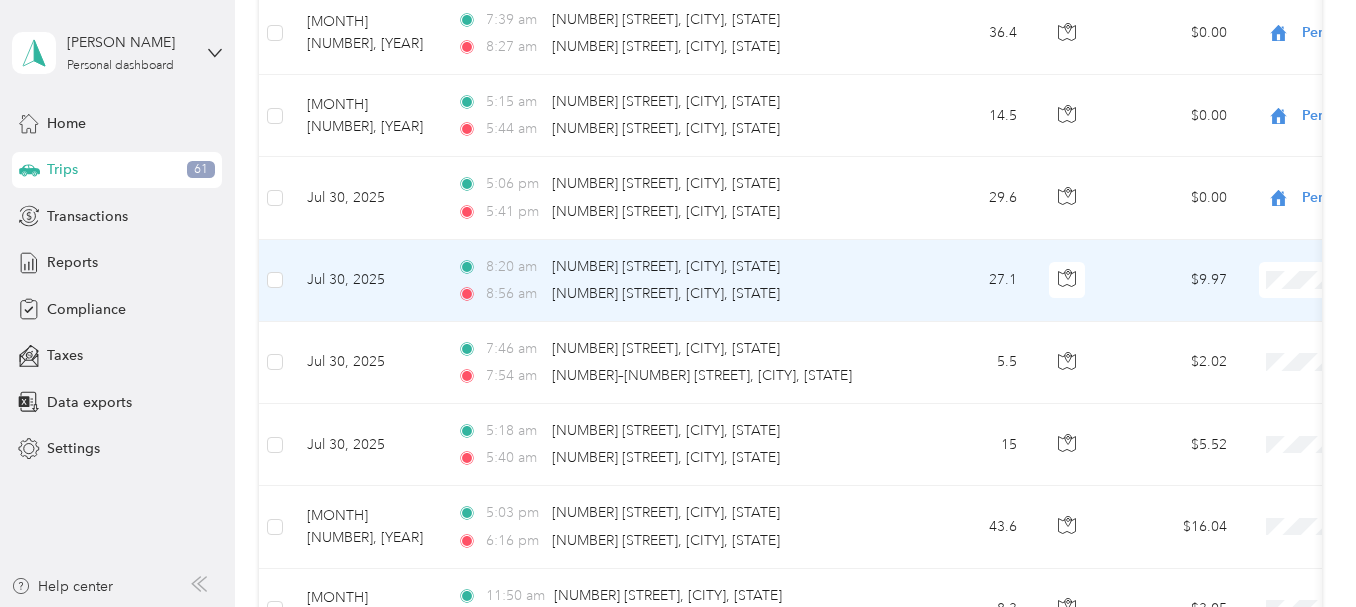 click on "[COMPANY NAME]" at bounding box center (1250, 317) 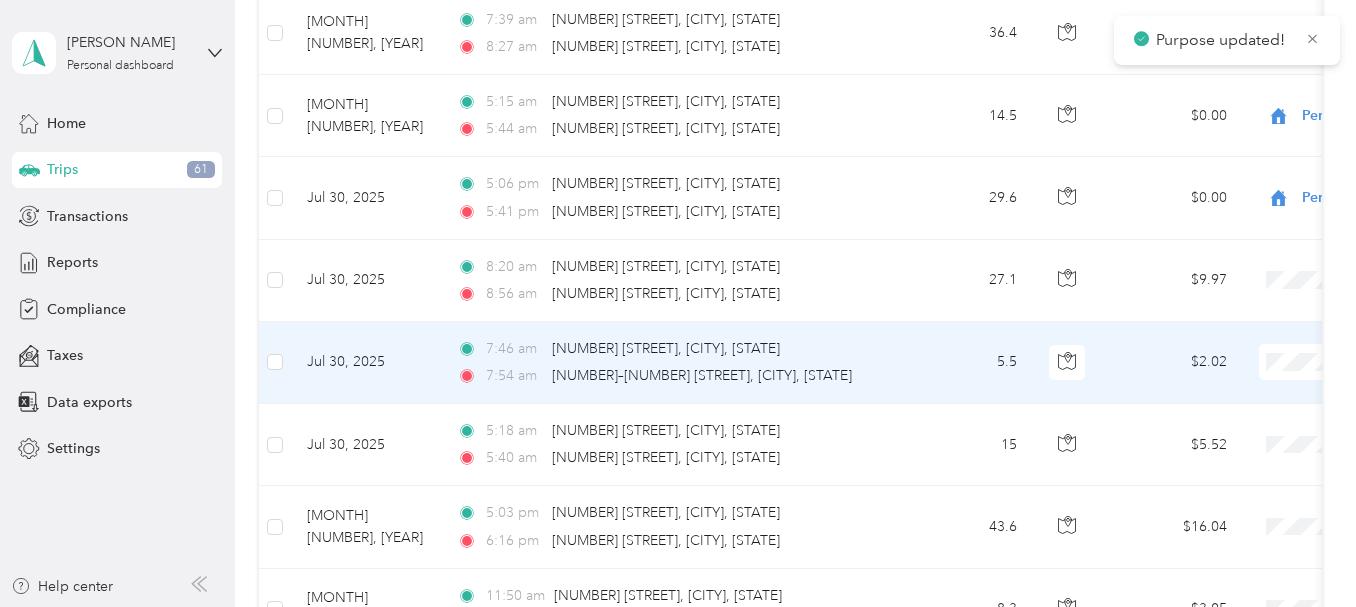 click on "[COMPANY NAME]" at bounding box center (1250, 399) 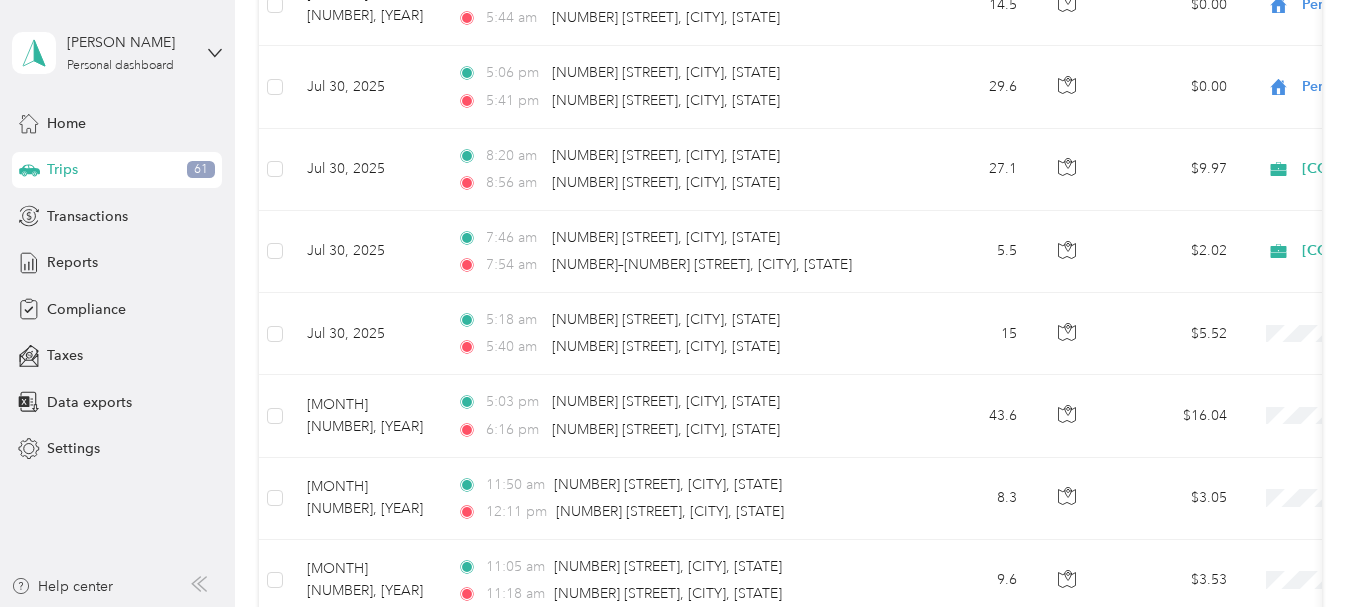 scroll, scrollTop: 1767, scrollLeft: 0, axis: vertical 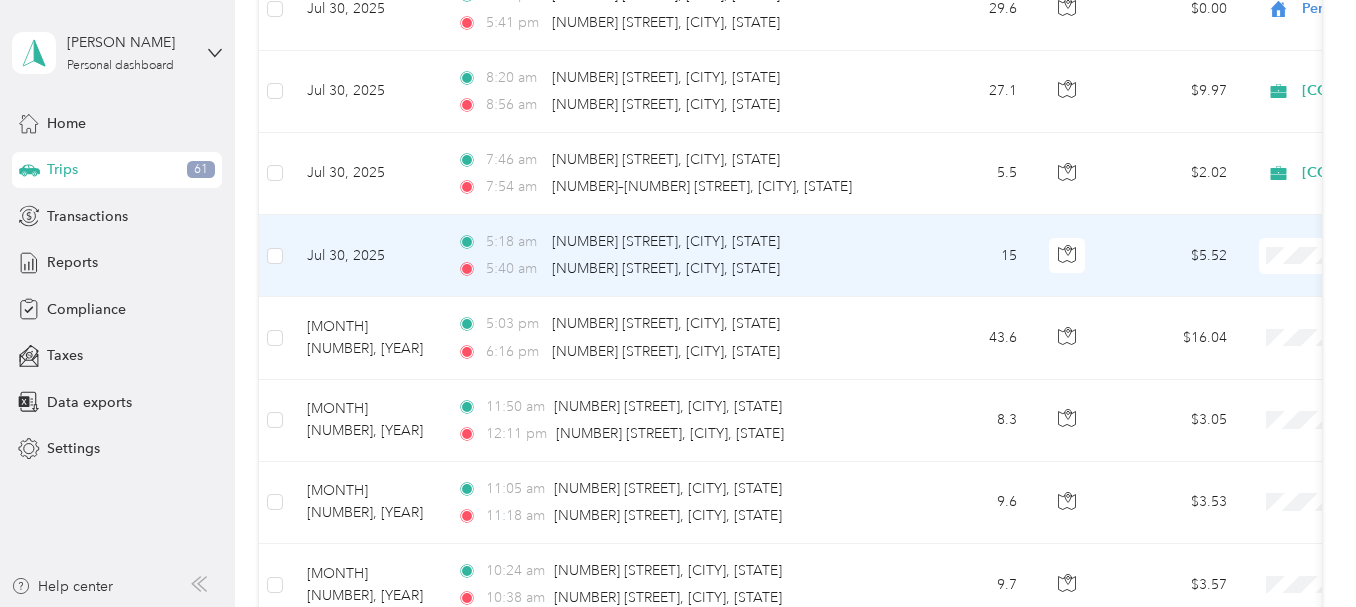 click on "Personal" at bounding box center [1250, 319] 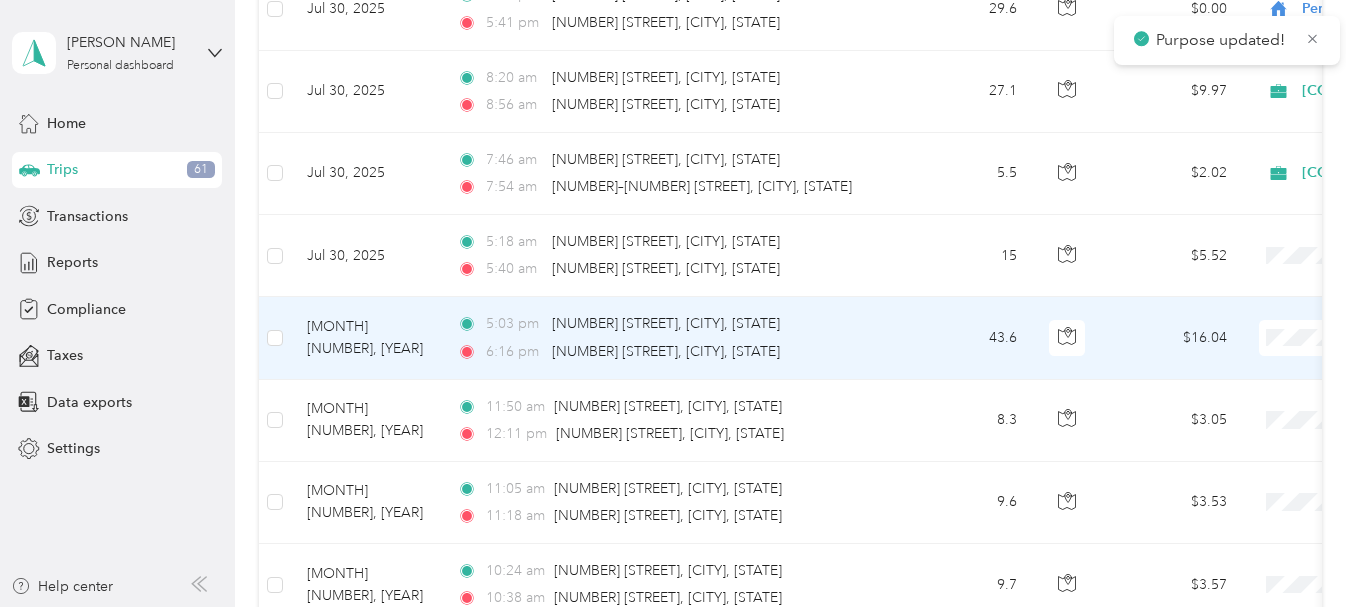 click on "Personal" at bounding box center [1250, 410] 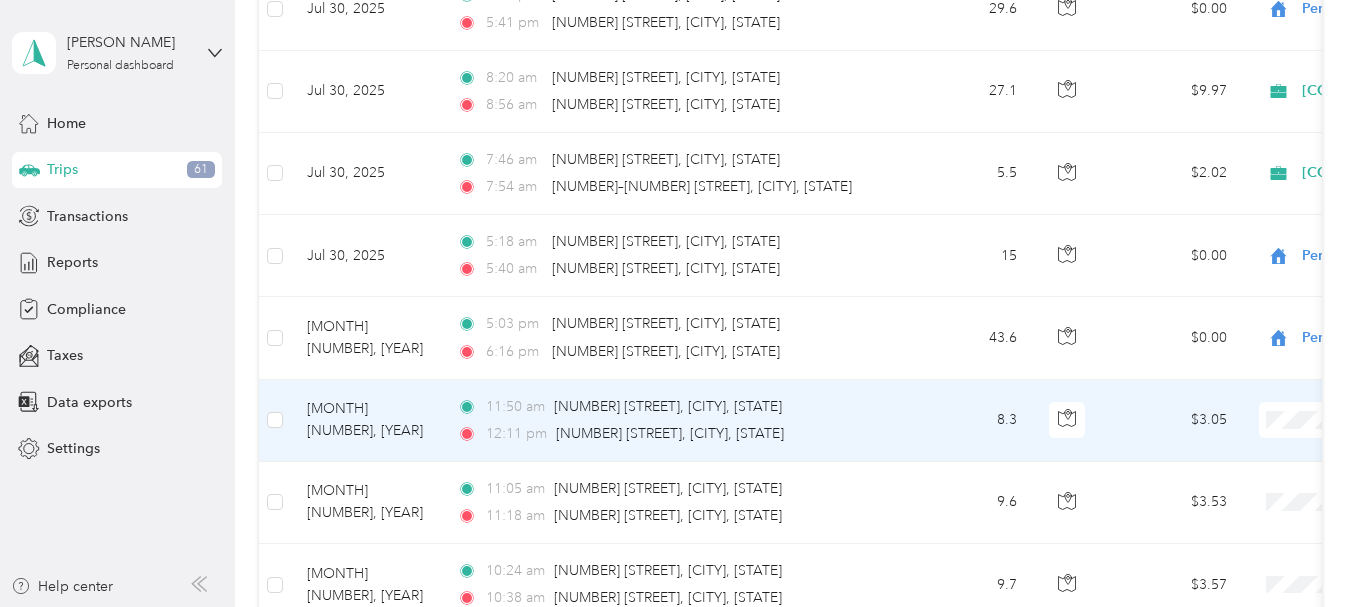 click on "[COMPANY NAME]" at bounding box center (1250, 457) 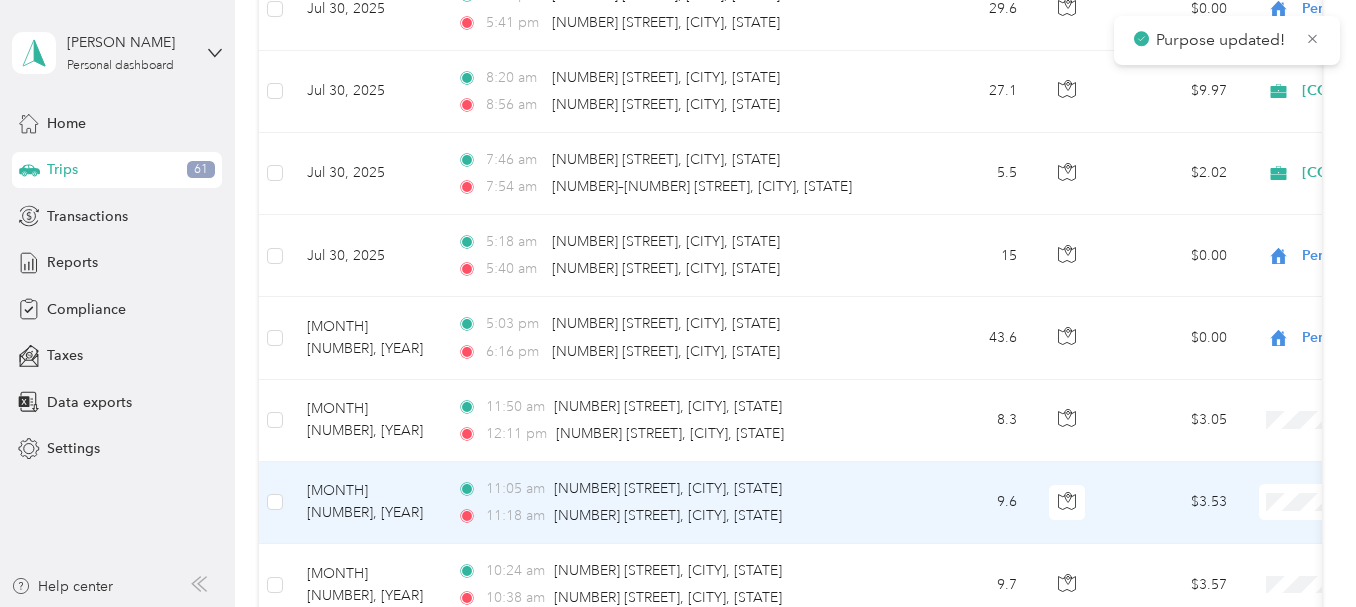click on "[COMPANY NAME]" at bounding box center (1250, 535) 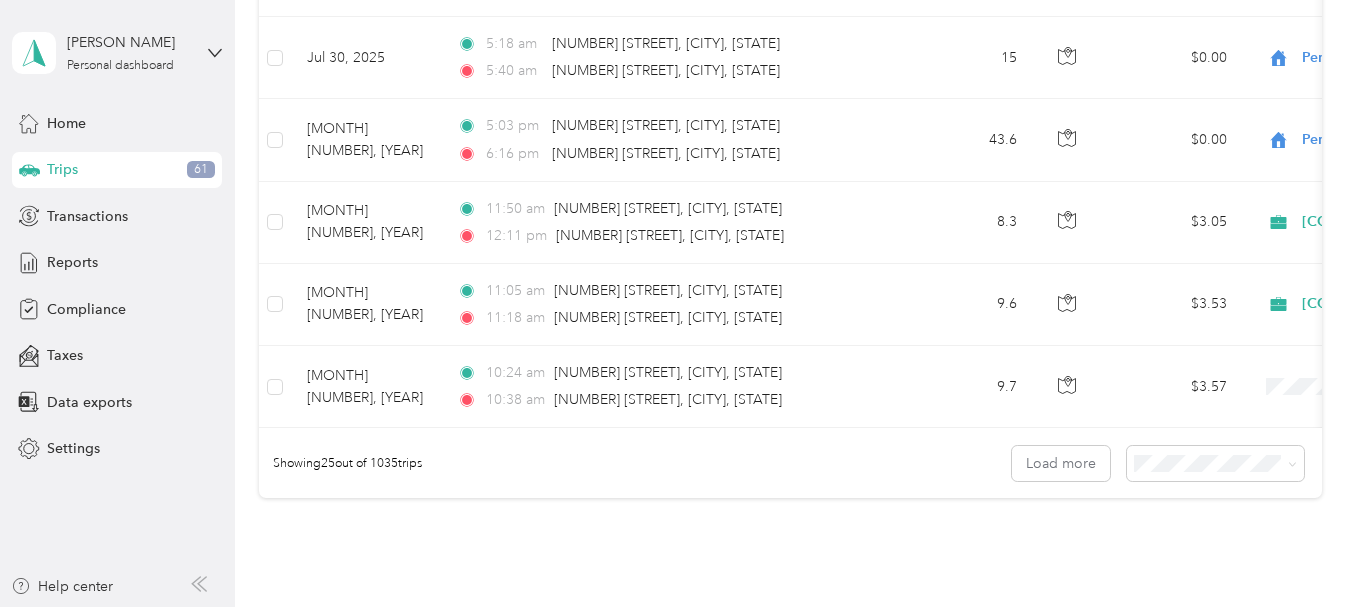 scroll, scrollTop: 2047, scrollLeft: 0, axis: vertical 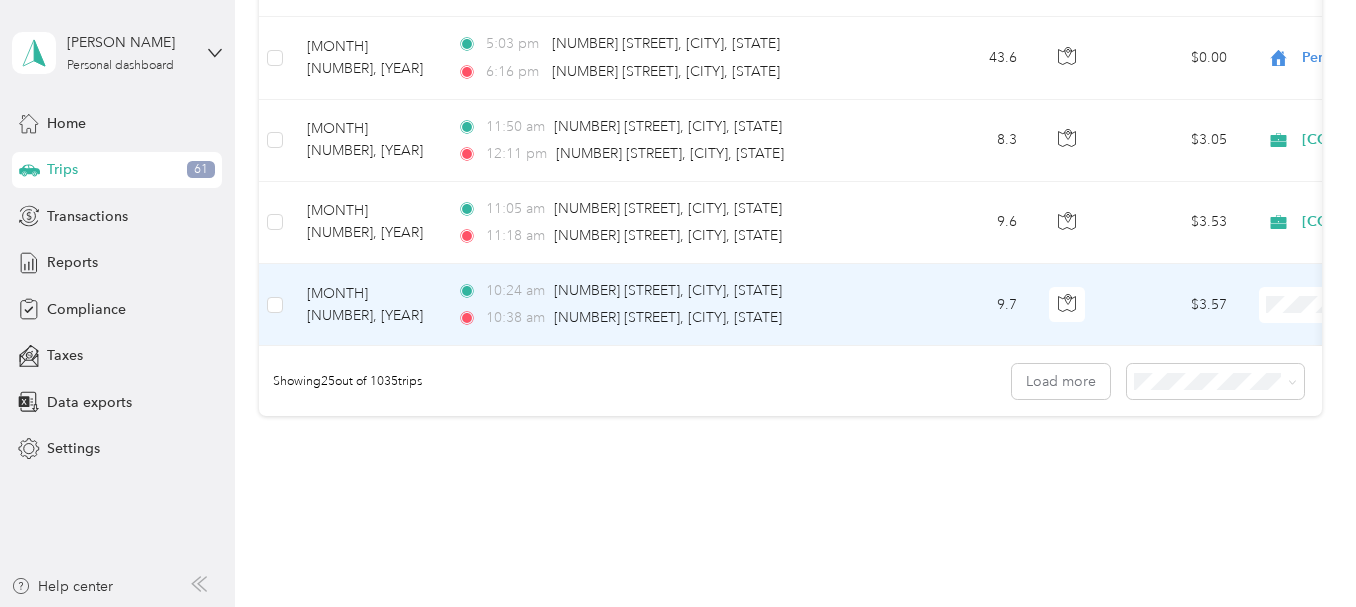click on "[COMPANY NAME]" at bounding box center (1250, 342) 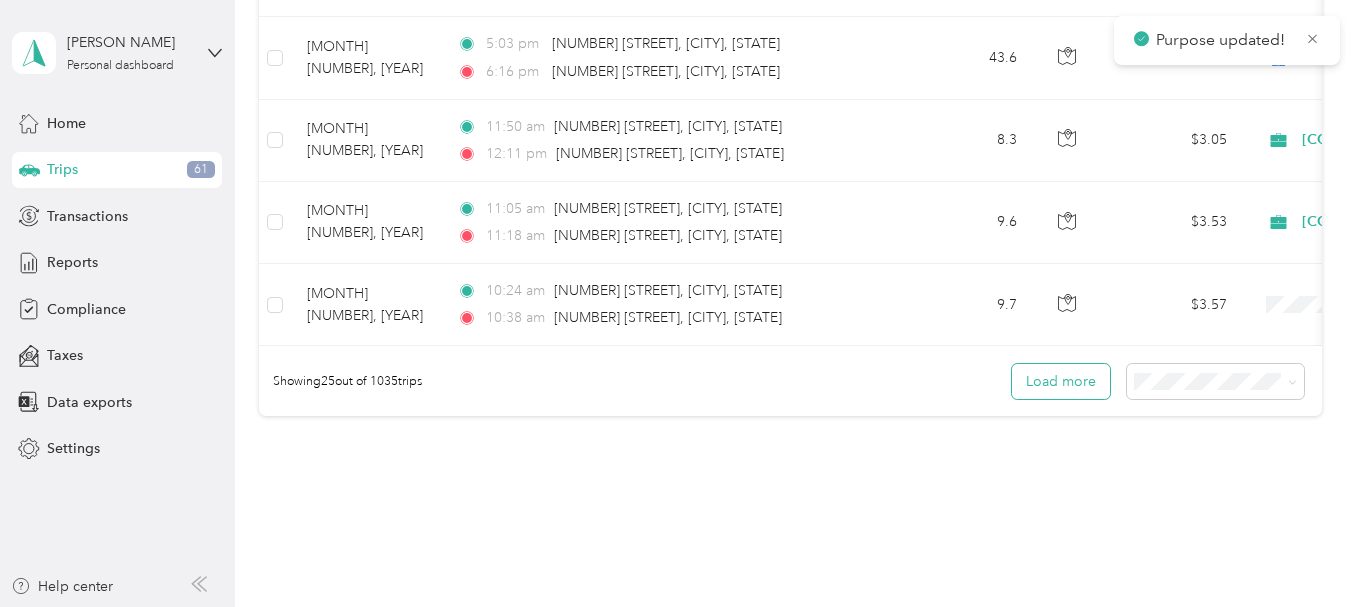 click on "Load more" at bounding box center [1061, 381] 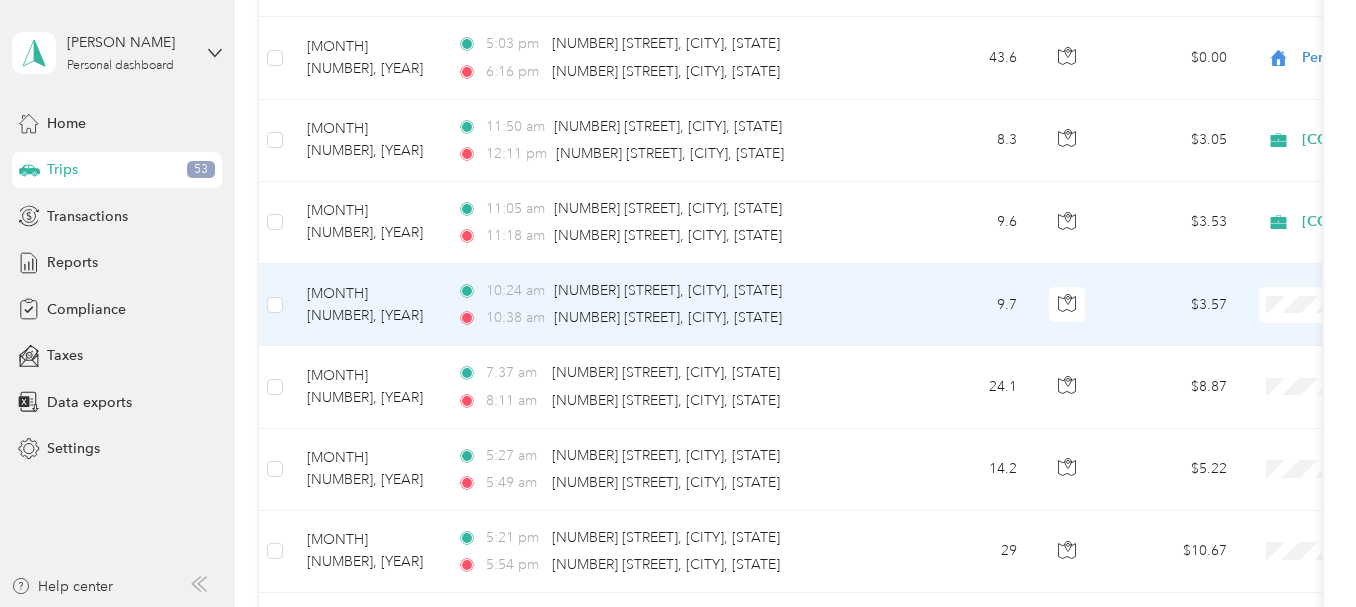 click on "[COMPANY NAME]" at bounding box center [1232, 332] 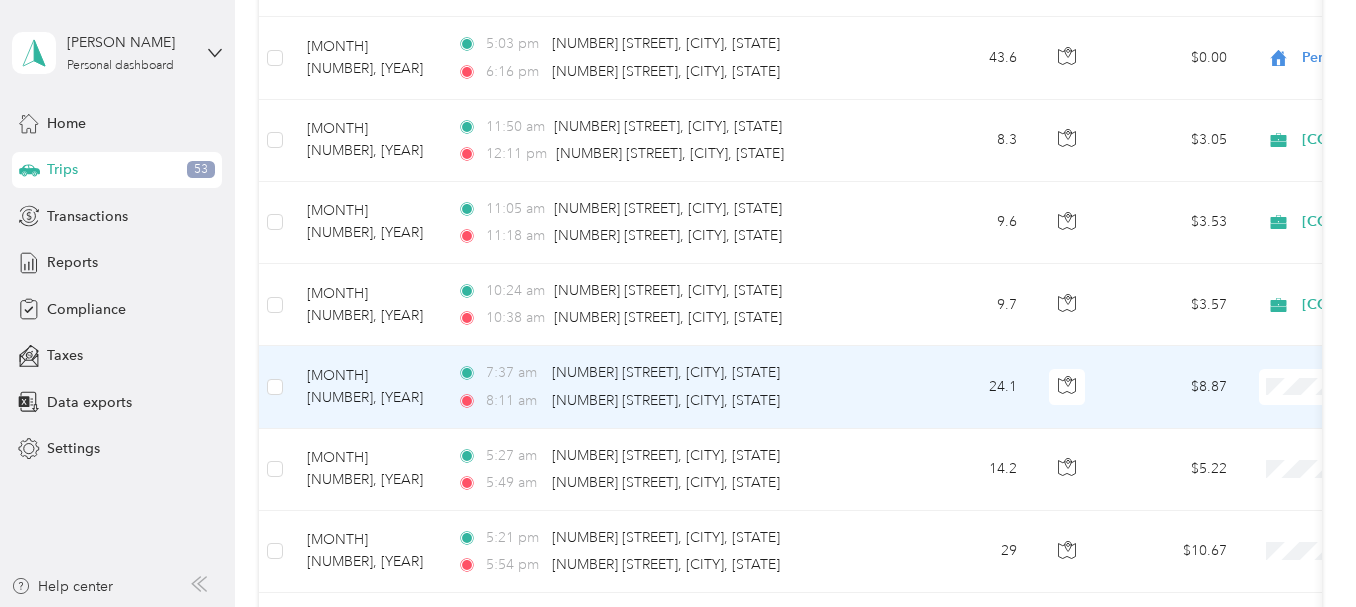 click on "Personal" at bounding box center [1250, 459] 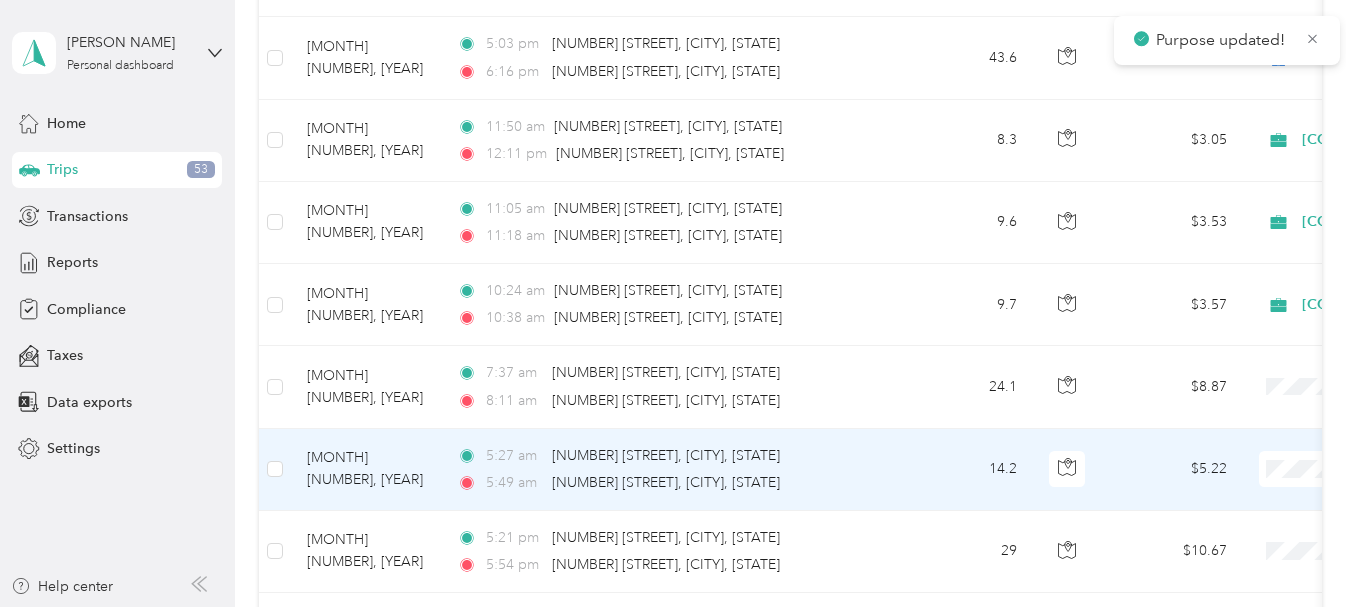click on "Personal" at bounding box center [1250, 541] 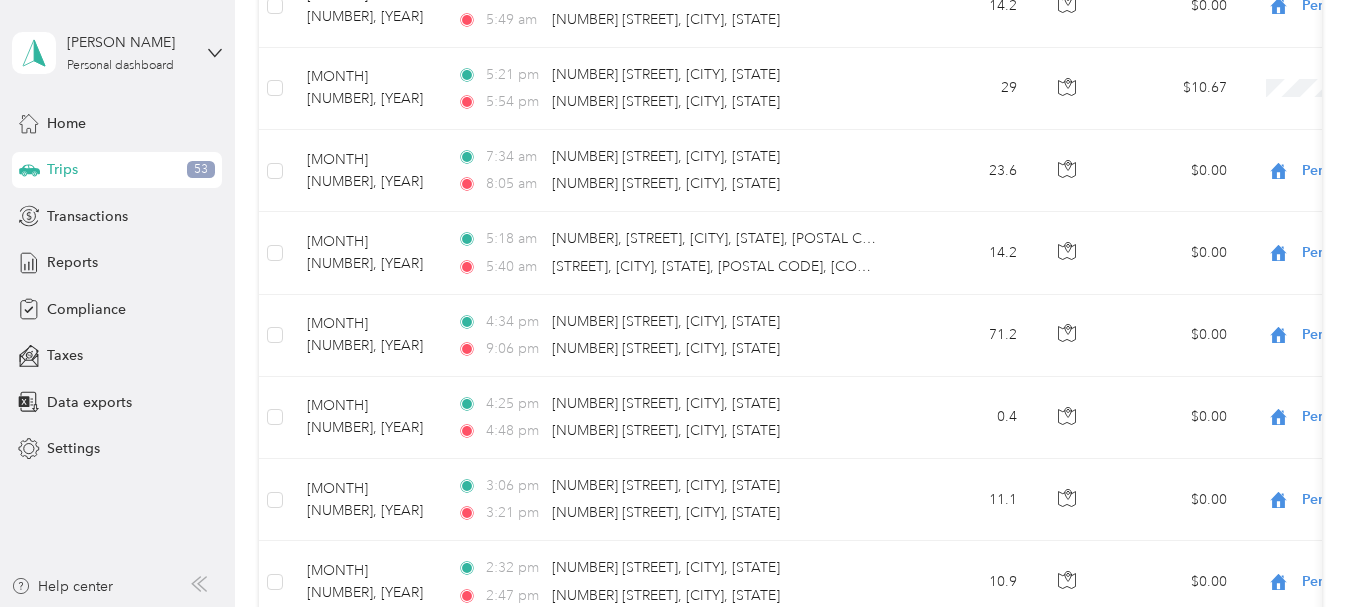 scroll, scrollTop: 2535, scrollLeft: 0, axis: vertical 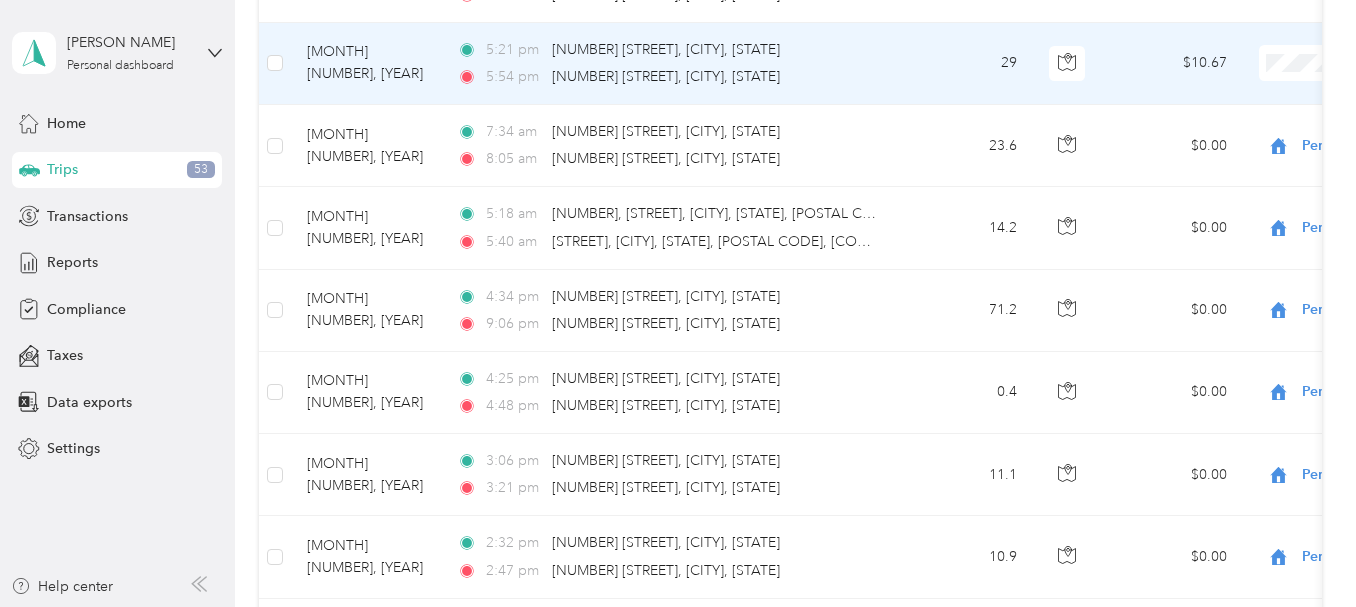 click on "[COMPANY NAME]" at bounding box center (1232, 100) 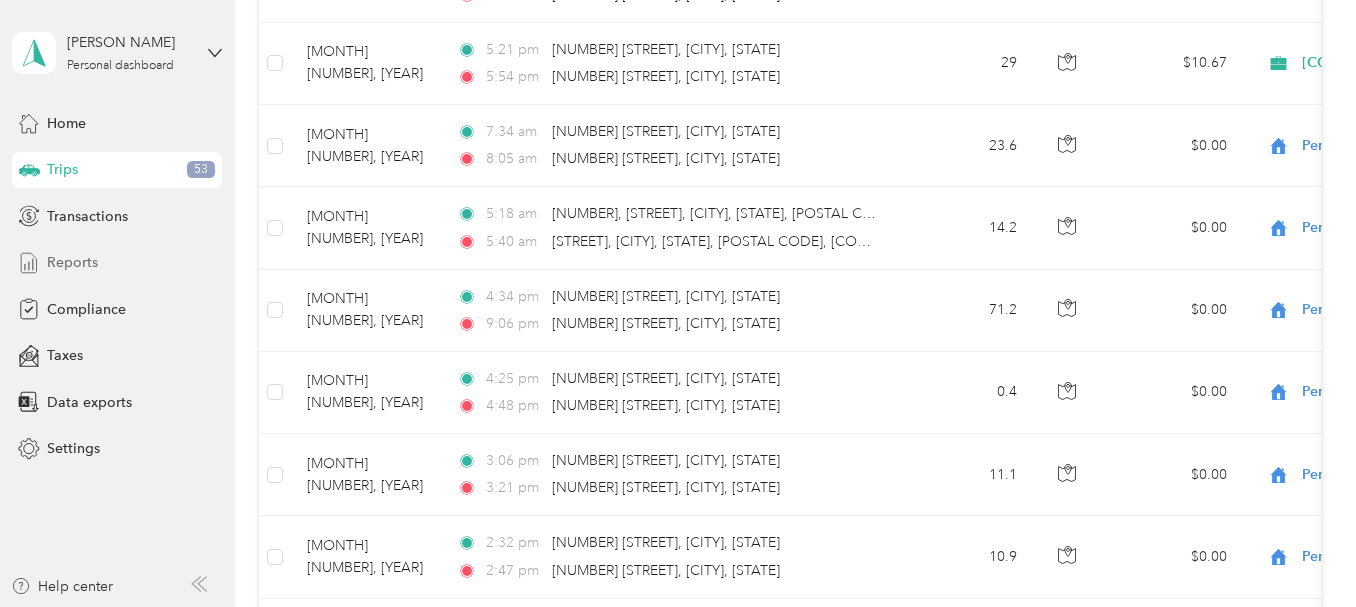 click on "Reports" at bounding box center [72, 262] 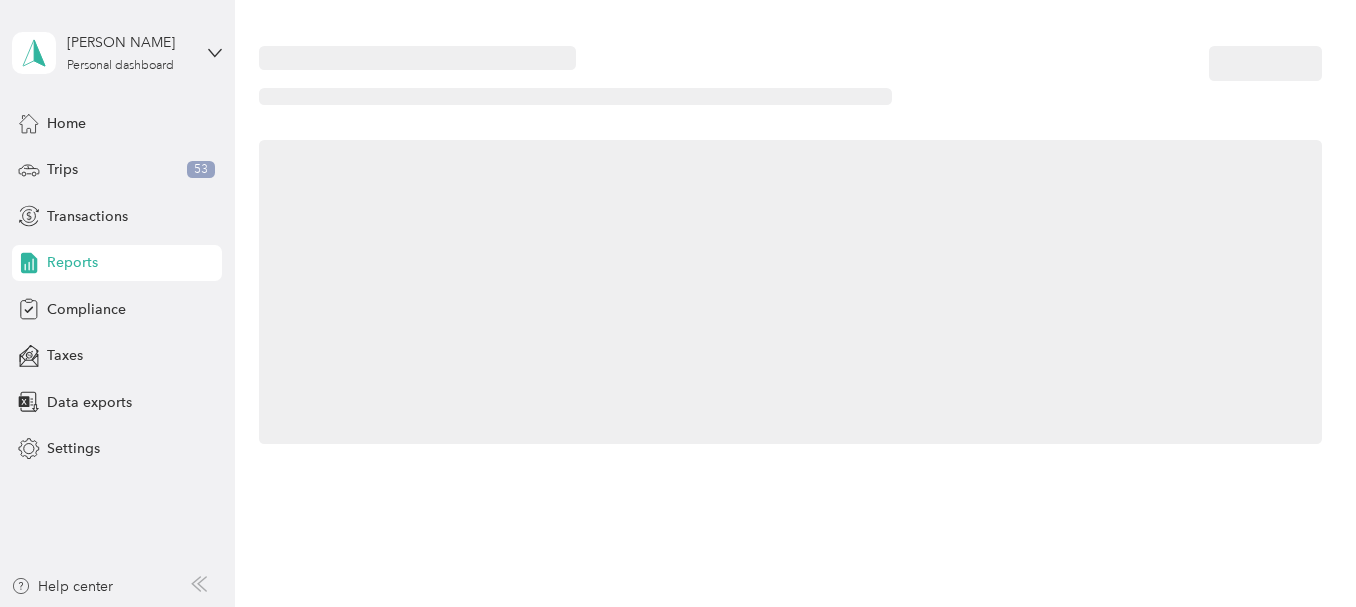 scroll, scrollTop: 0, scrollLeft: 0, axis: both 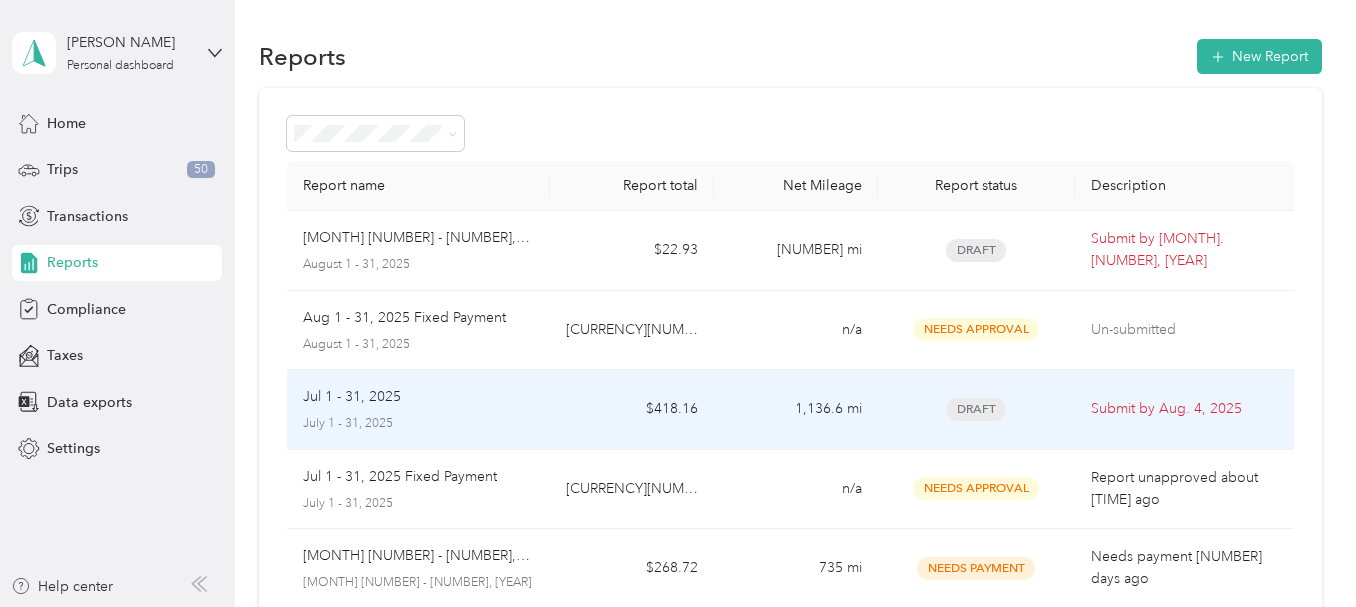 click on "Draft" at bounding box center [976, 409] 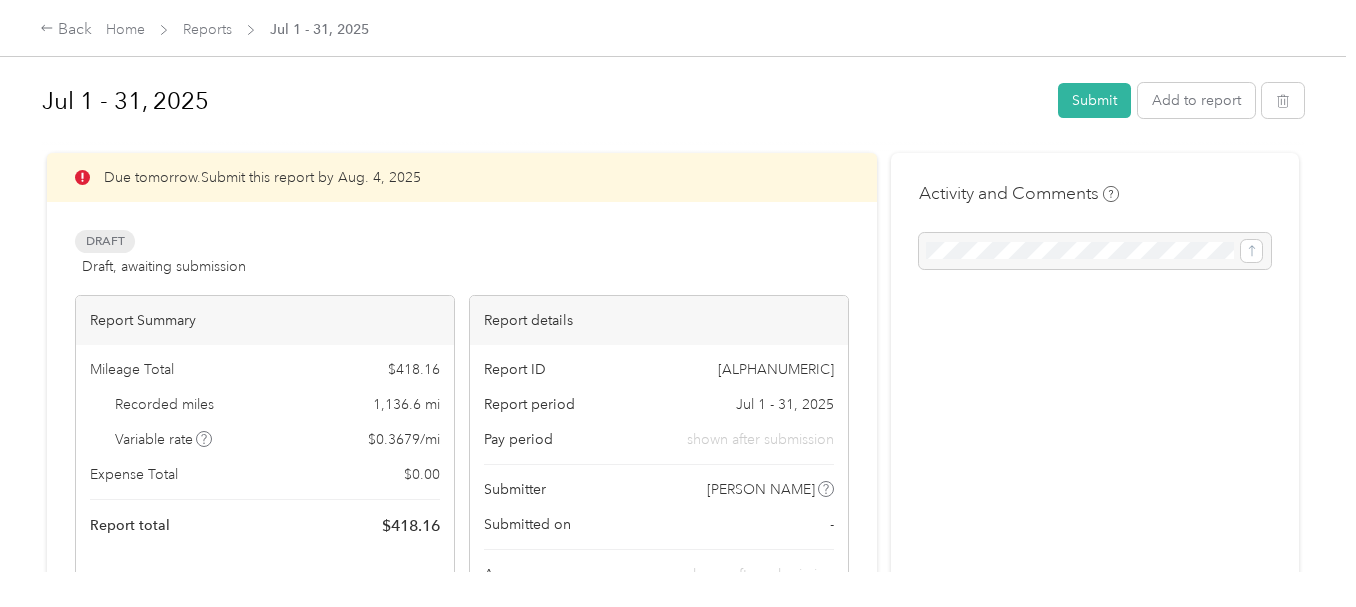 click at bounding box center [1095, 251] 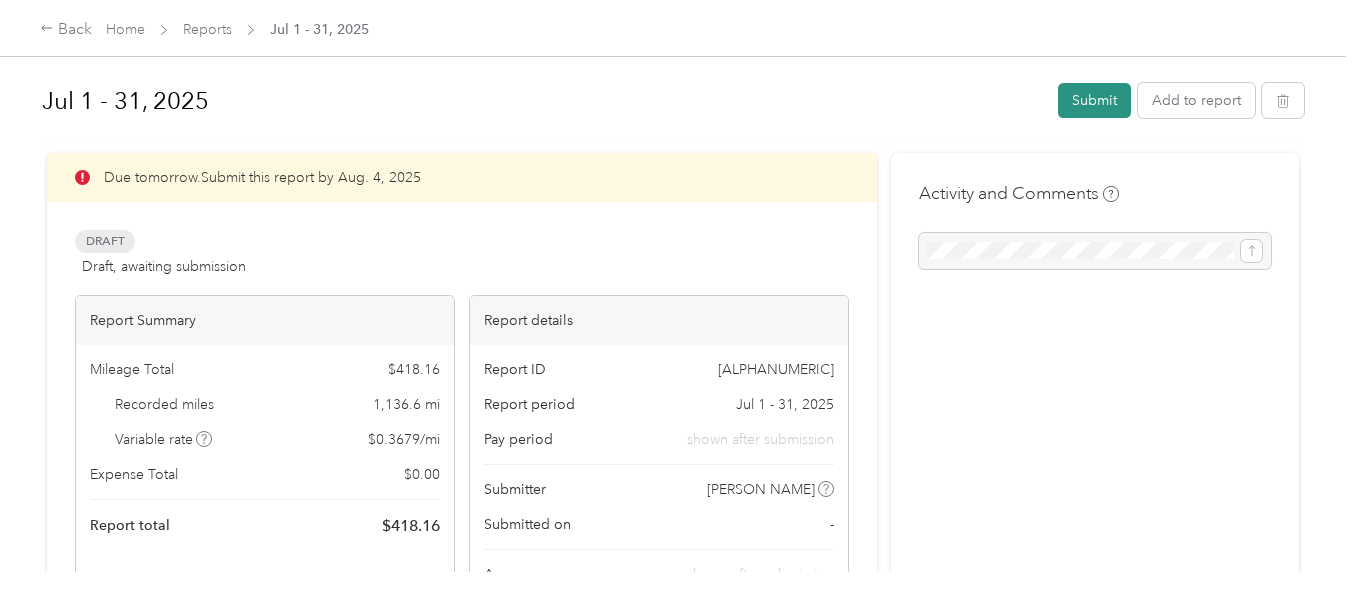 click on "Submit" at bounding box center (1094, 100) 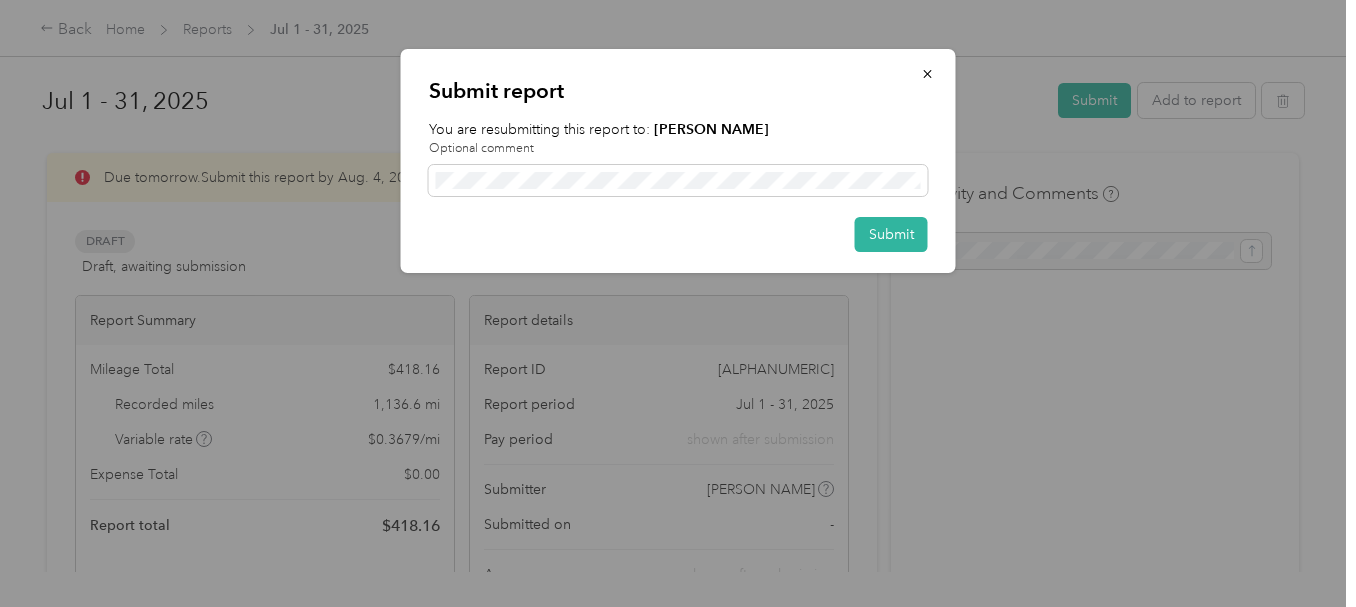 drag, startPoint x: 309, startPoint y: 275, endPoint x: 379, endPoint y: 224, distance: 86.608315 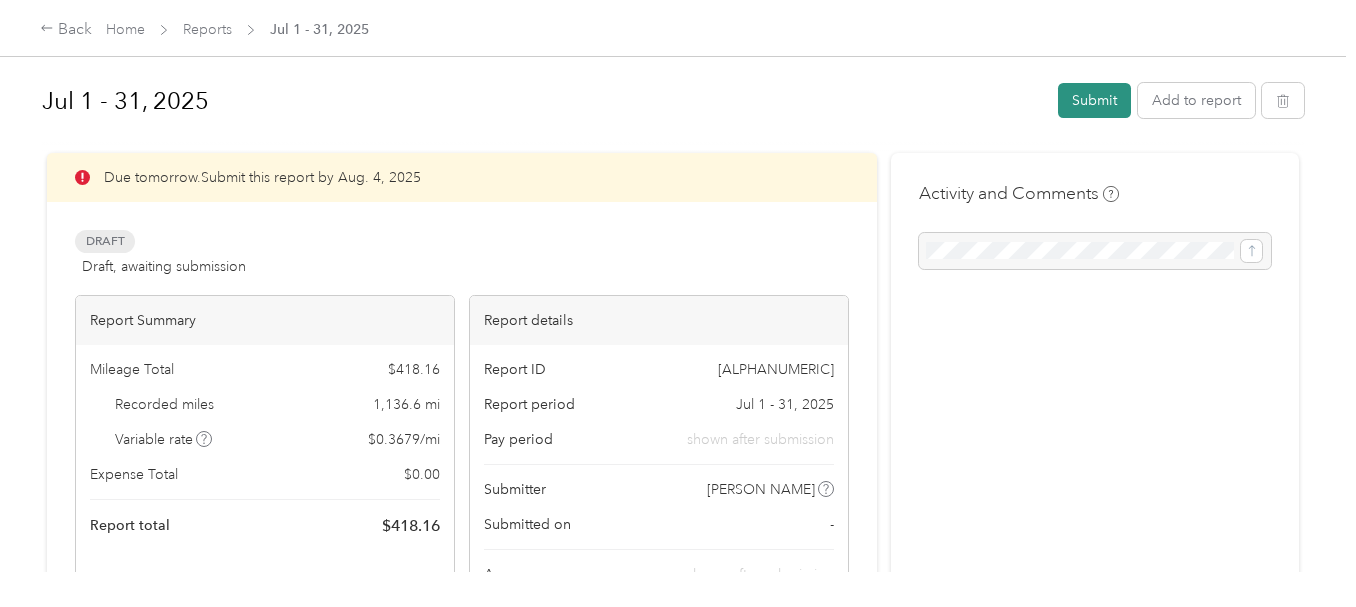 click on "Submit" at bounding box center [1094, 100] 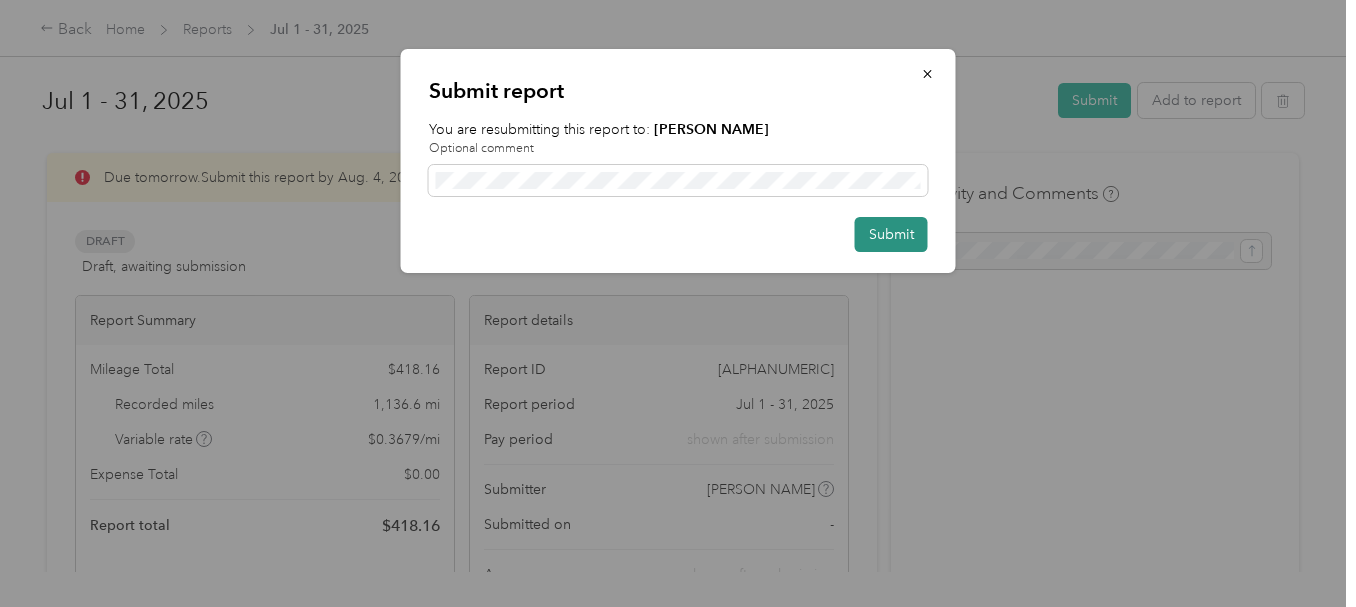 click on "Submit" at bounding box center (891, 234) 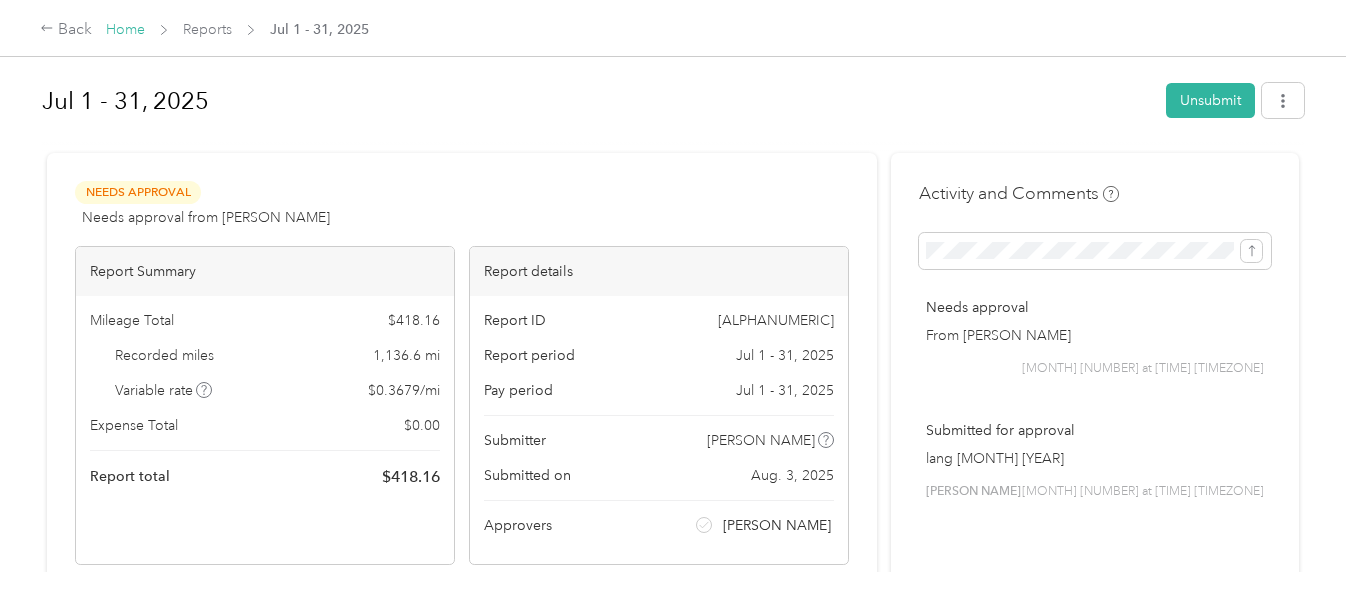 click on "Home" at bounding box center (125, 29) 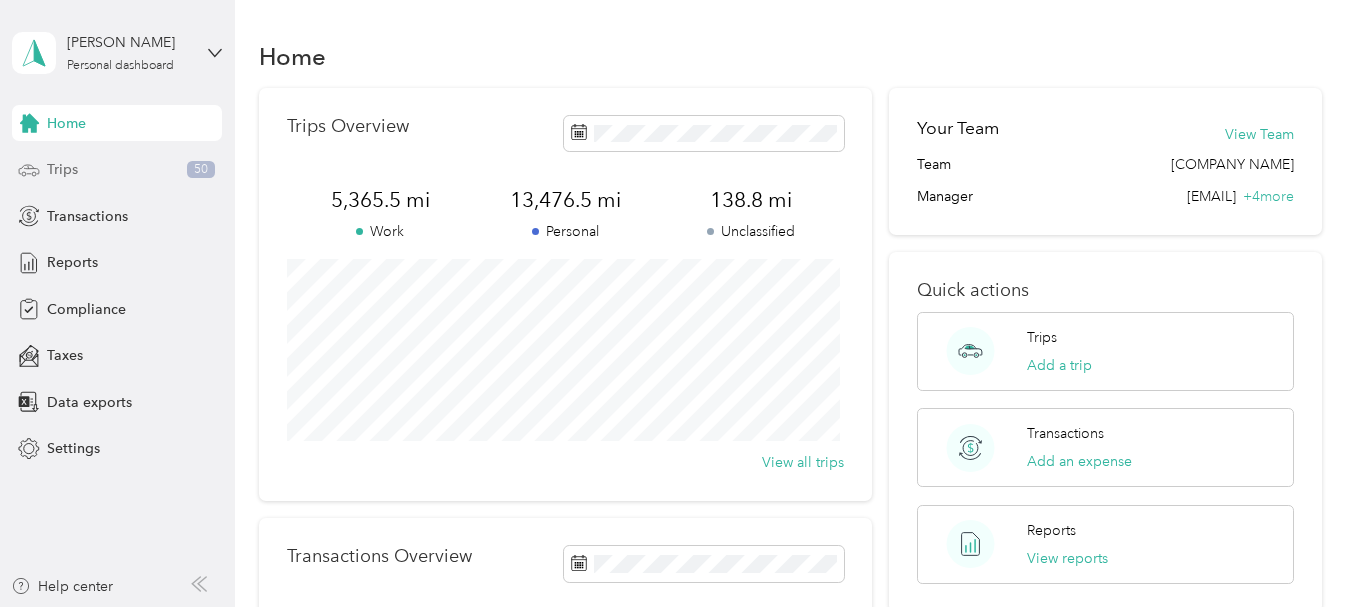 click on "50" at bounding box center [201, 170] 